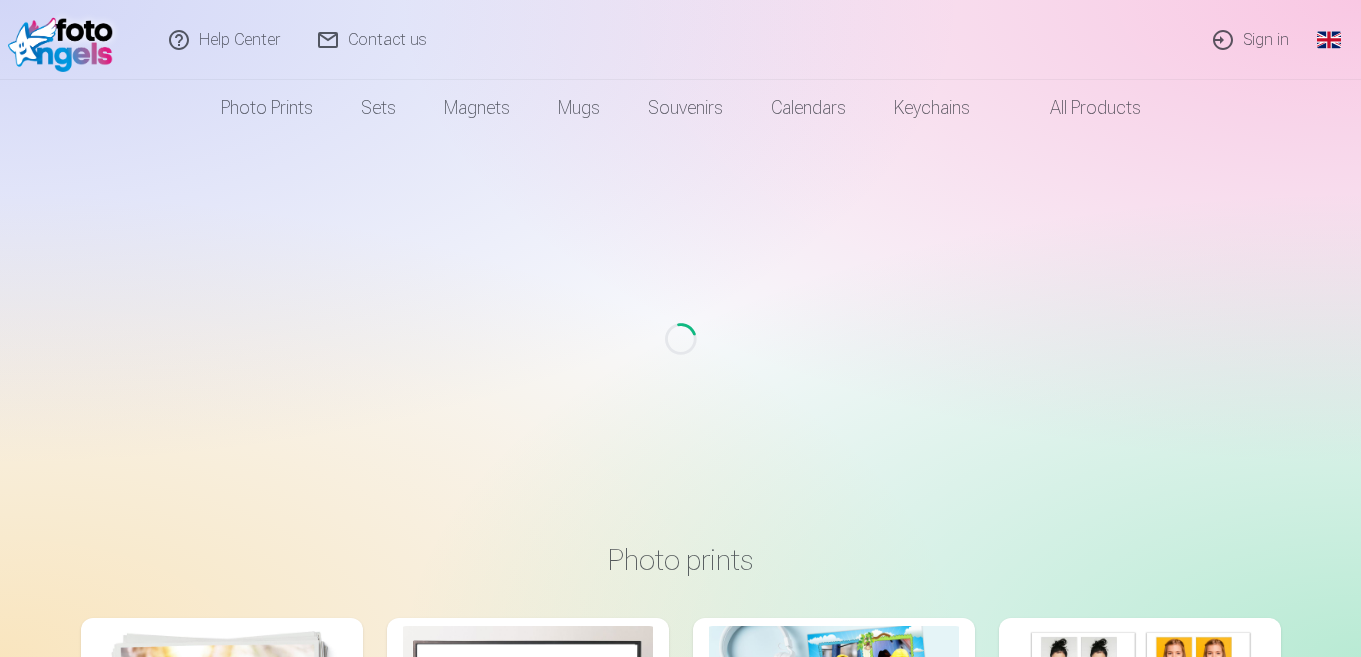 scroll, scrollTop: 0, scrollLeft: 0, axis: both 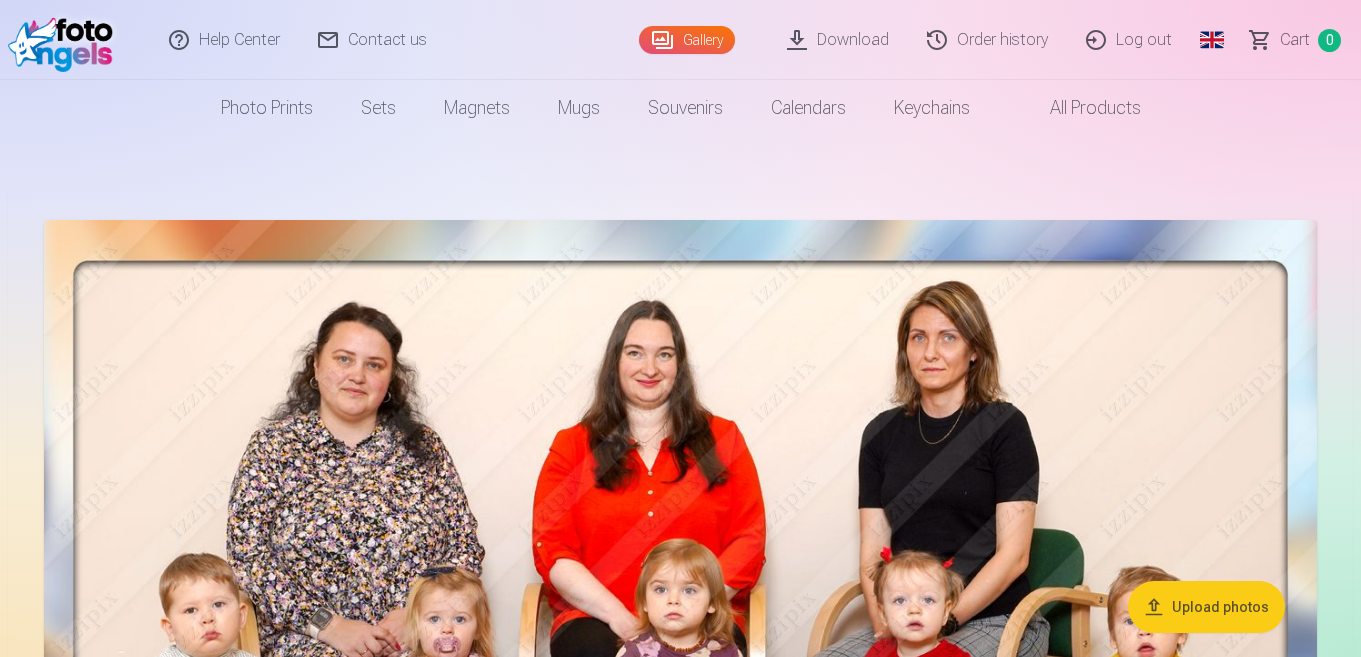 click on "Global" at bounding box center (1212, 40) 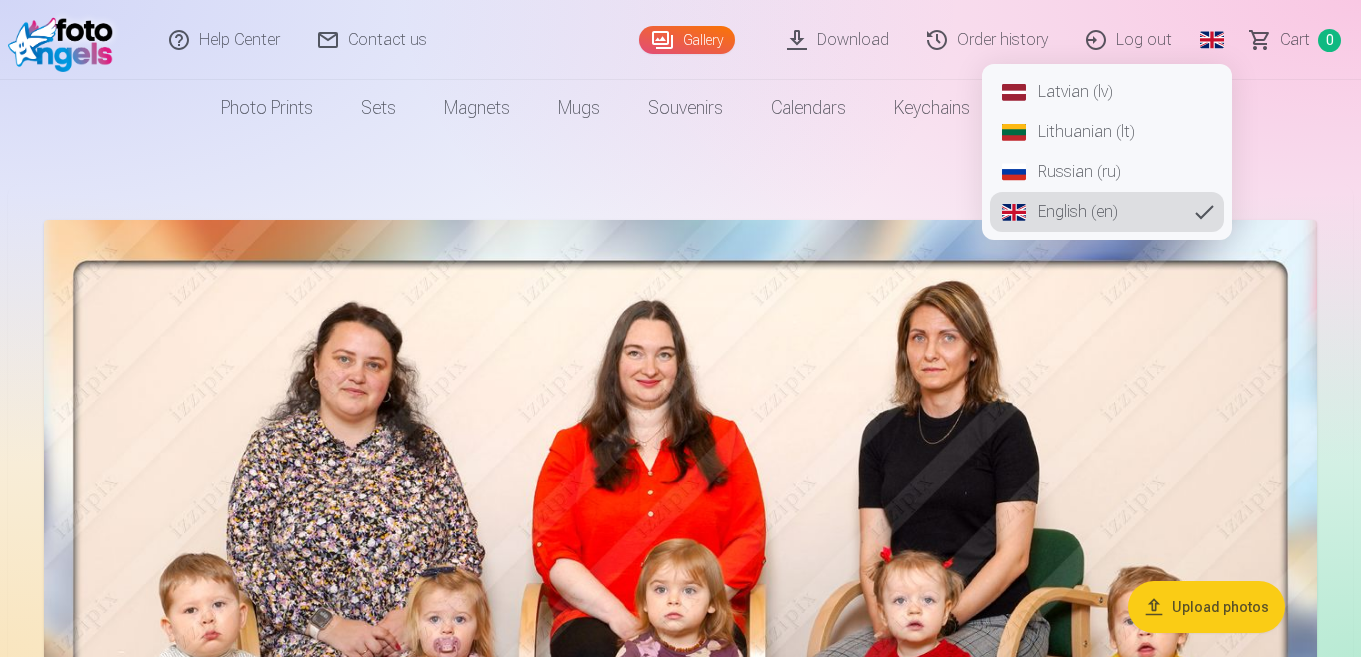 click on "Latvian (lv)" at bounding box center (1107, 92) 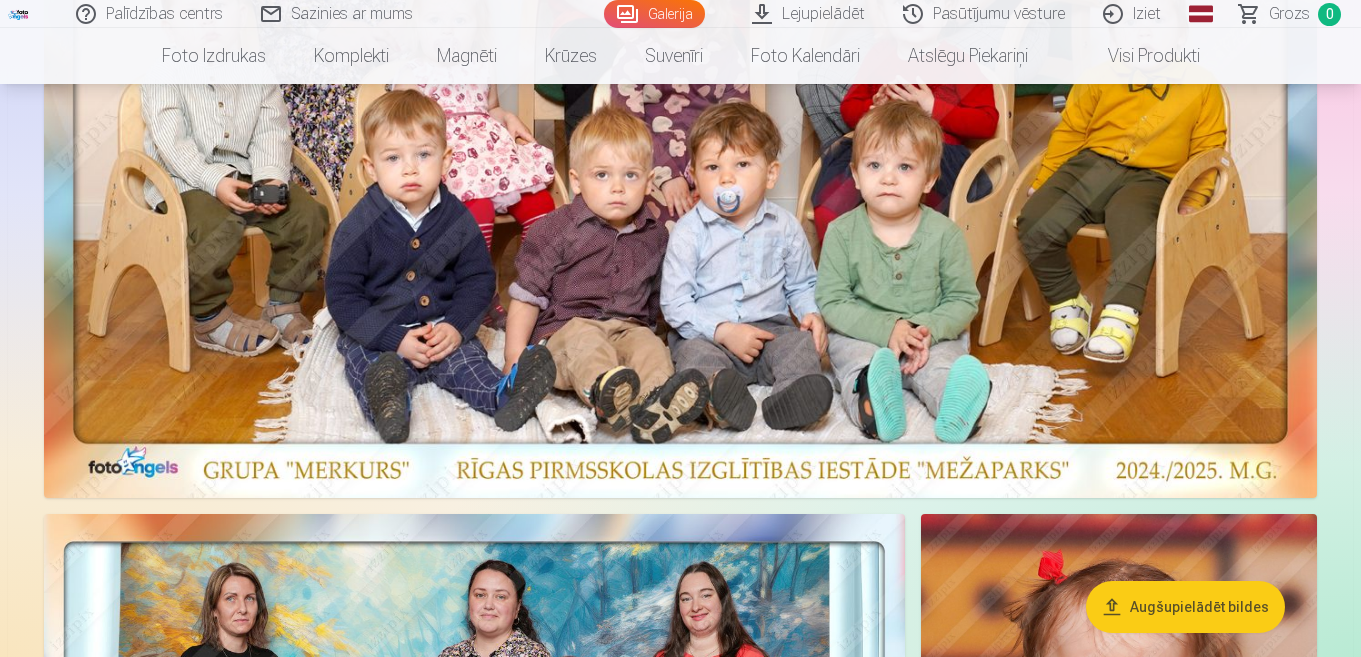 scroll, scrollTop: 600, scrollLeft: 0, axis: vertical 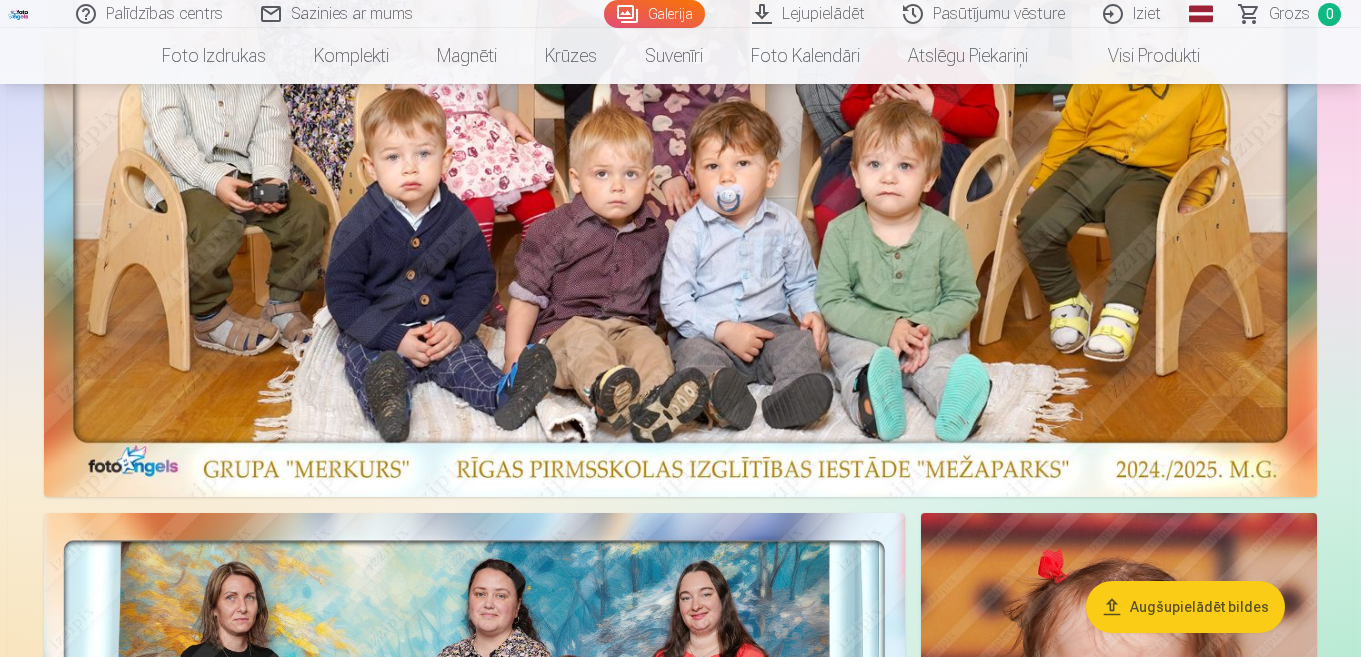 click at bounding box center (680, 58) 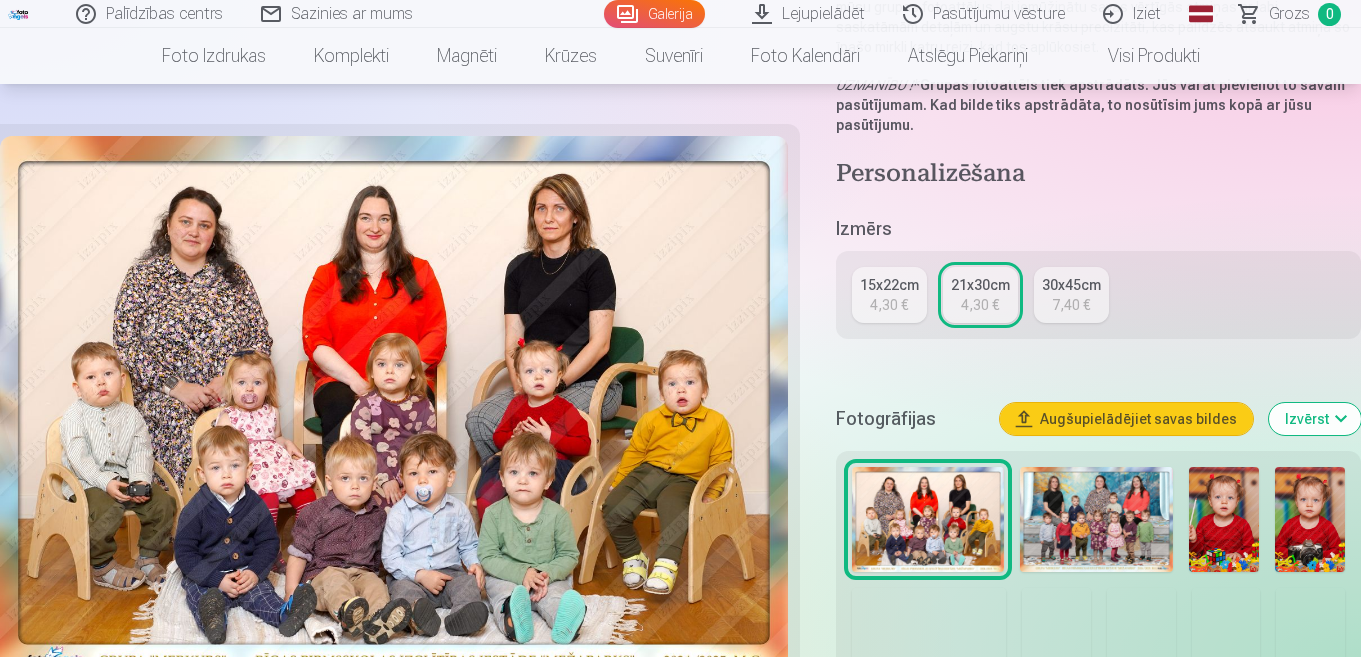 scroll, scrollTop: 0, scrollLeft: 0, axis: both 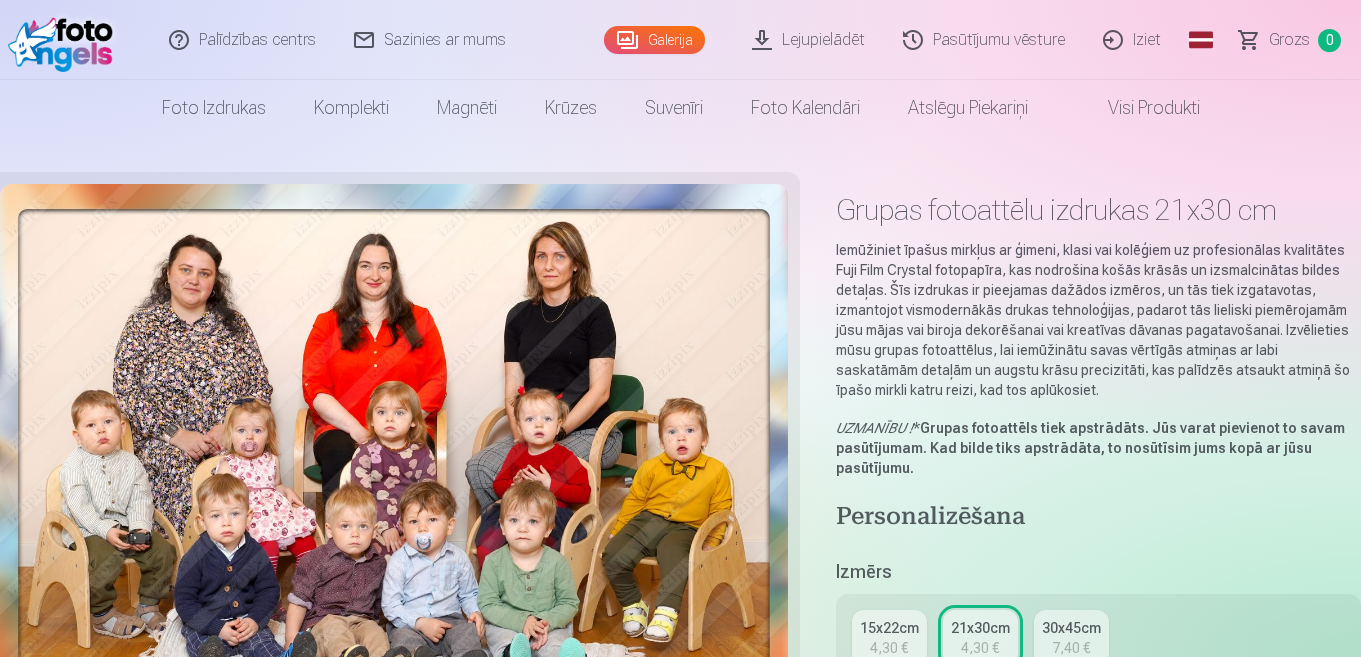 click on "Galerija" at bounding box center (654, 40) 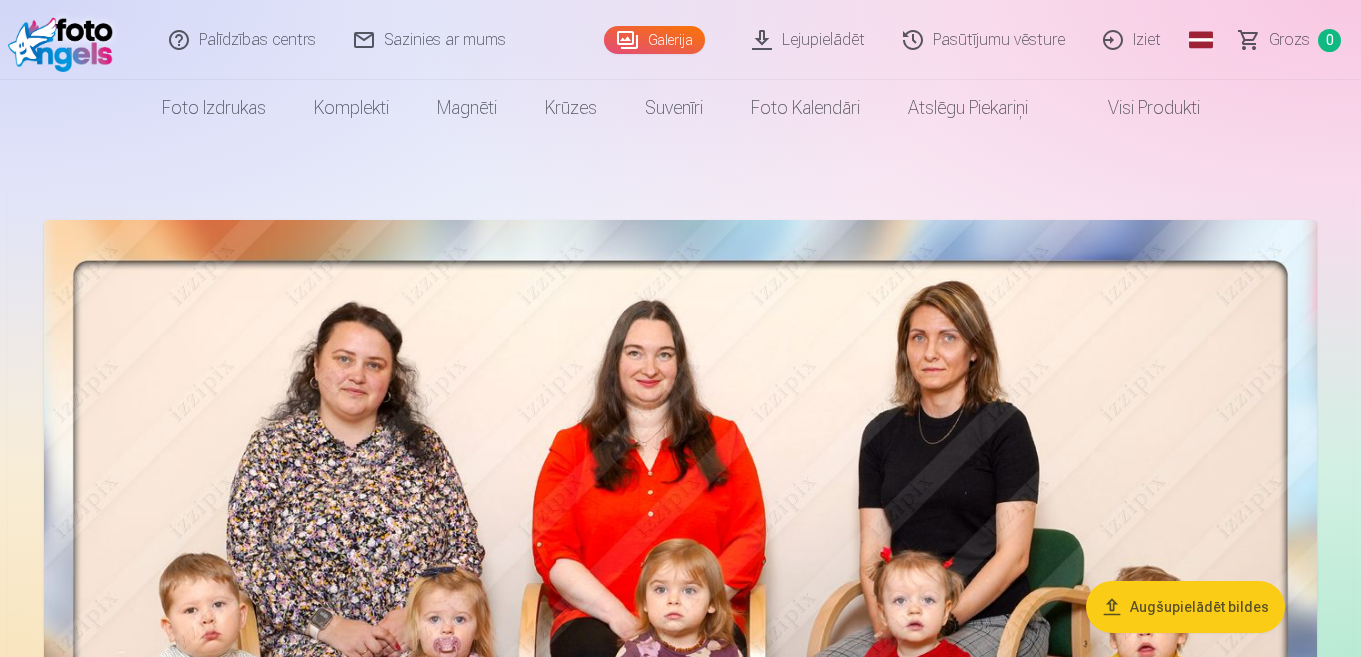 click on "Pasūtījumu vēsture" at bounding box center (985, 40) 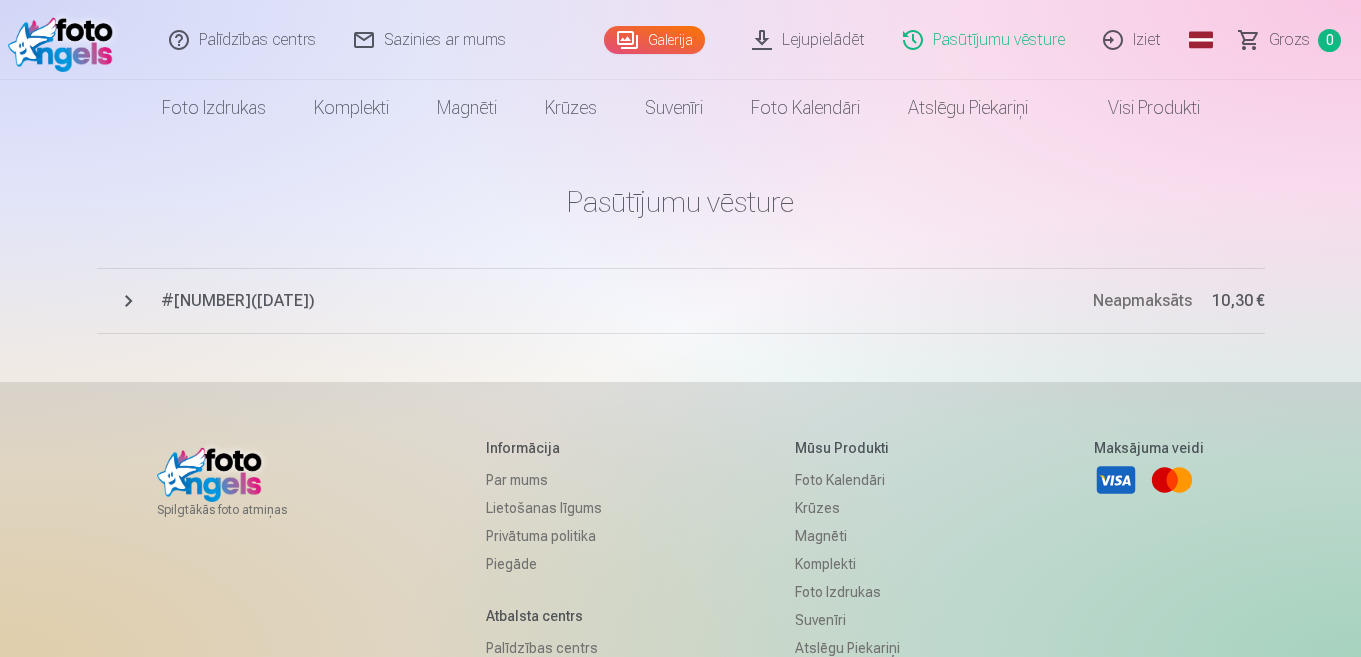 click on "Grozs" at bounding box center (1289, 40) 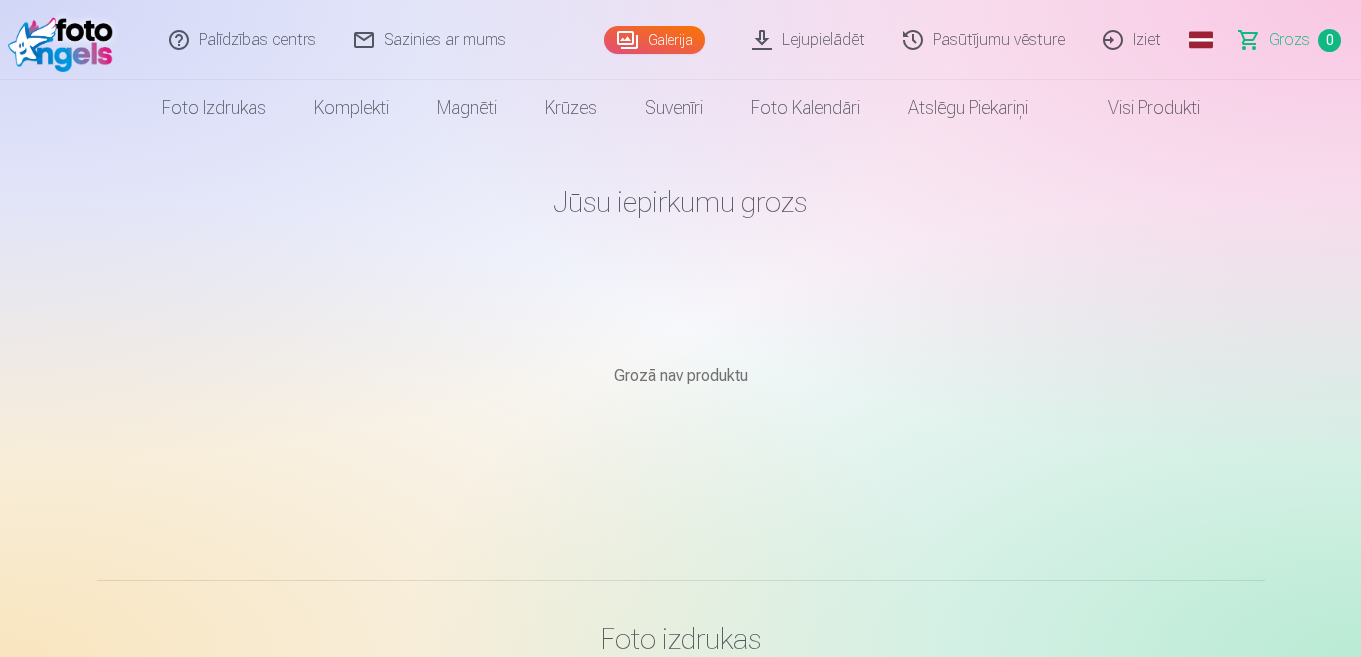 click on "Visi produkti" at bounding box center [1138, 108] 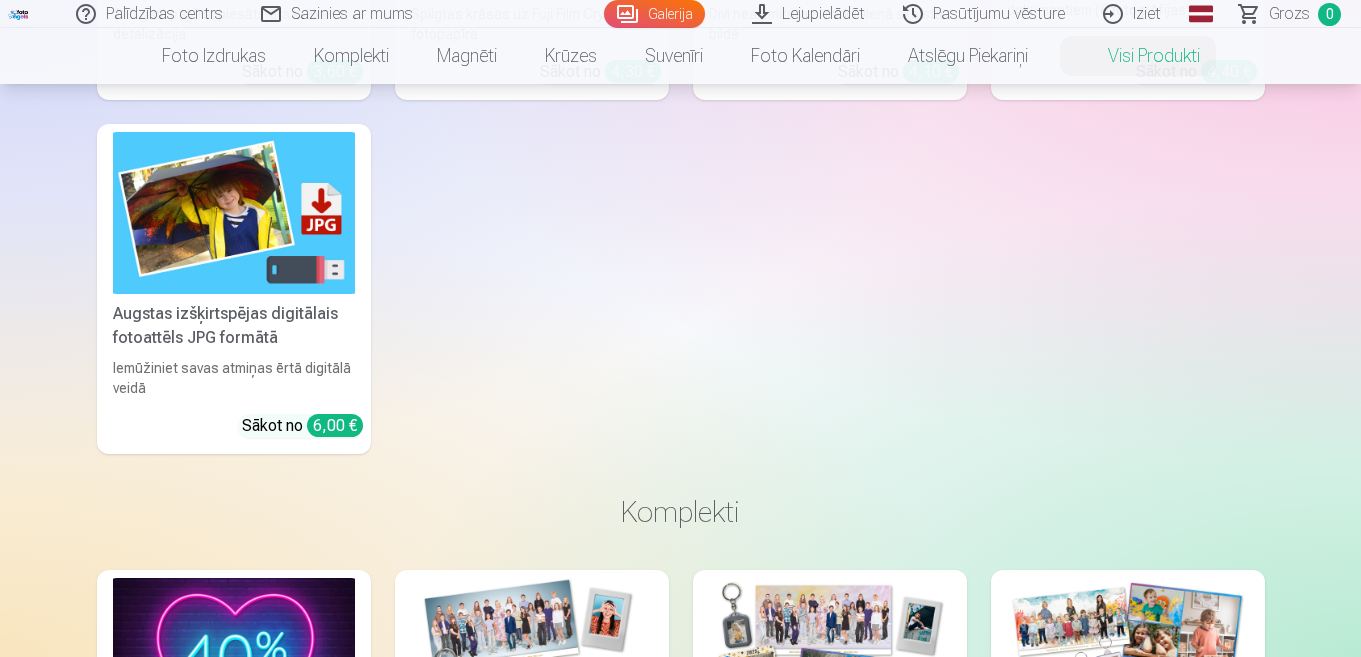 scroll, scrollTop: 600, scrollLeft: 0, axis: vertical 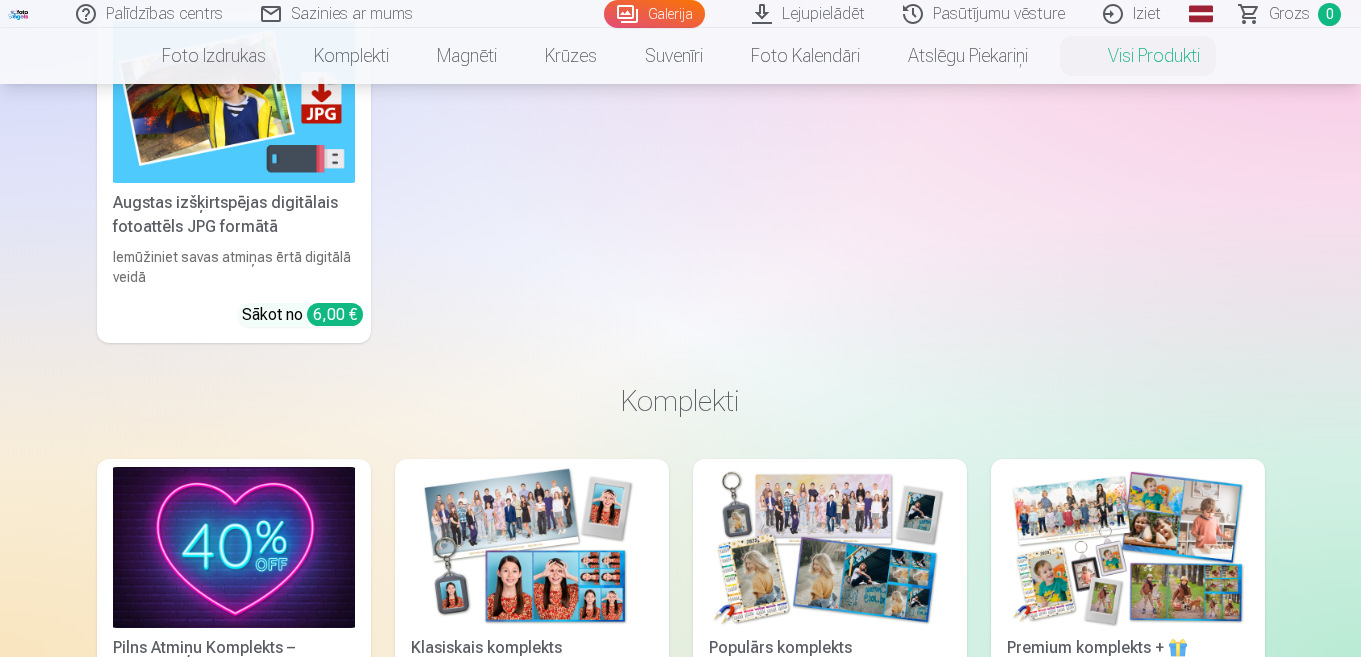click on "Augstas izšķirtspējas digitālais fotoattēls JPG formātā" at bounding box center [234, 215] 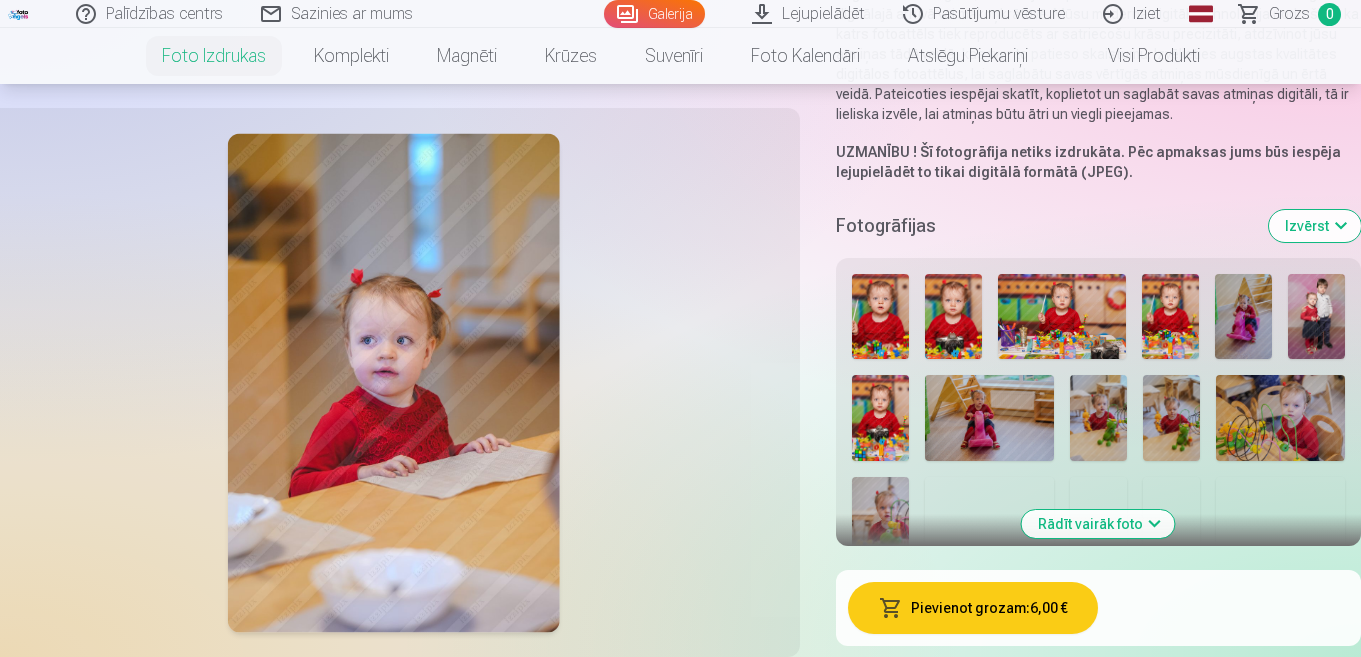 scroll, scrollTop: 400, scrollLeft: 0, axis: vertical 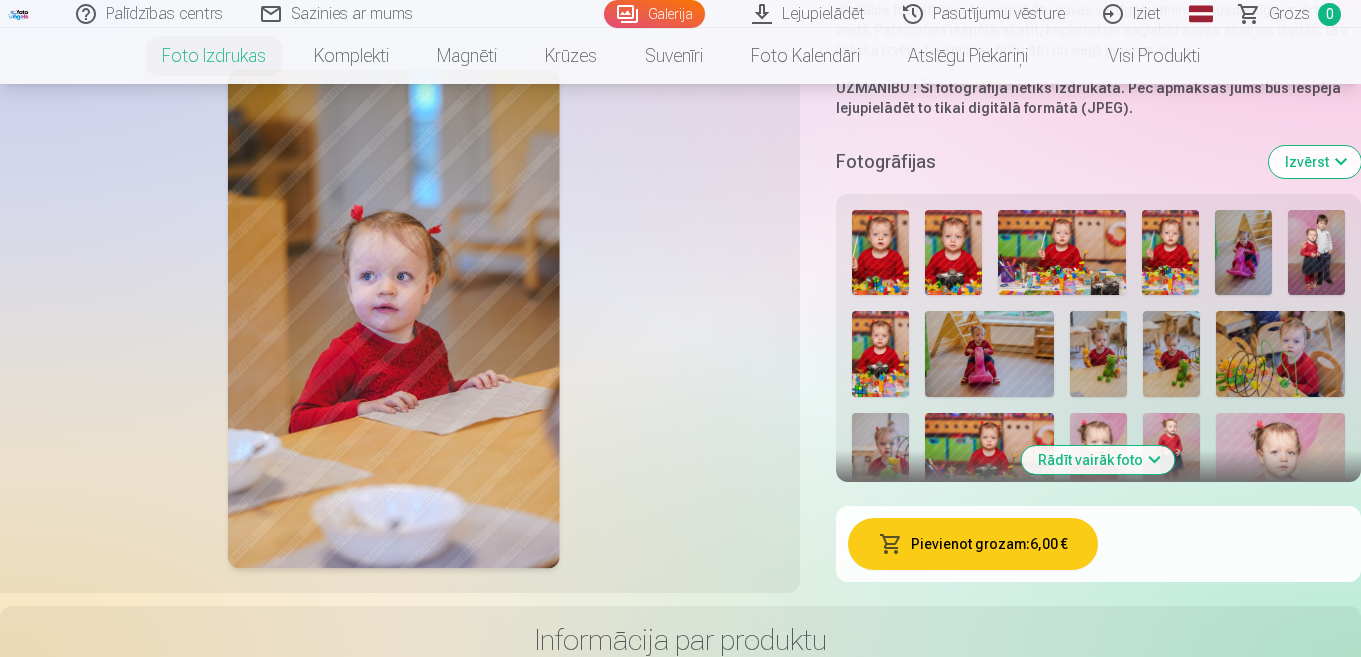 click at bounding box center (1316, 253) 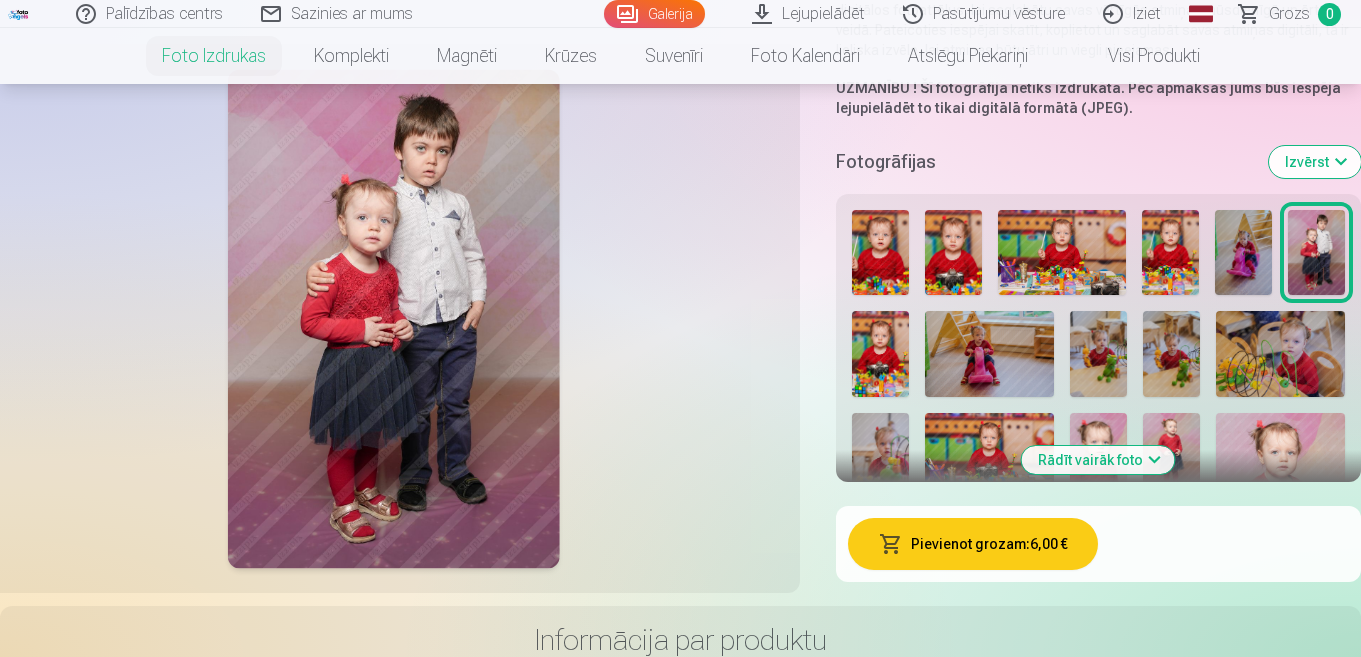 click on "Pievienot grozam :  6,00 €" at bounding box center (973, 544) 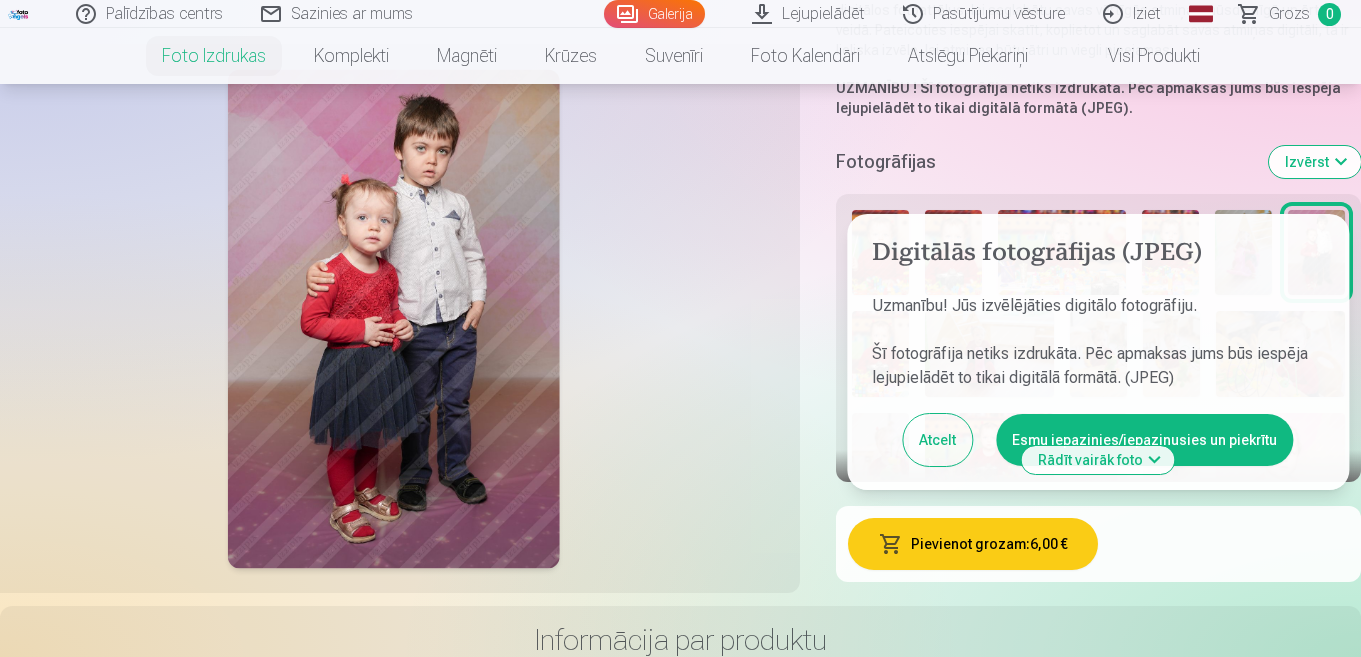 click on "Esmu iepazinies/iepazinusies un piekrītu" at bounding box center (1144, 440) 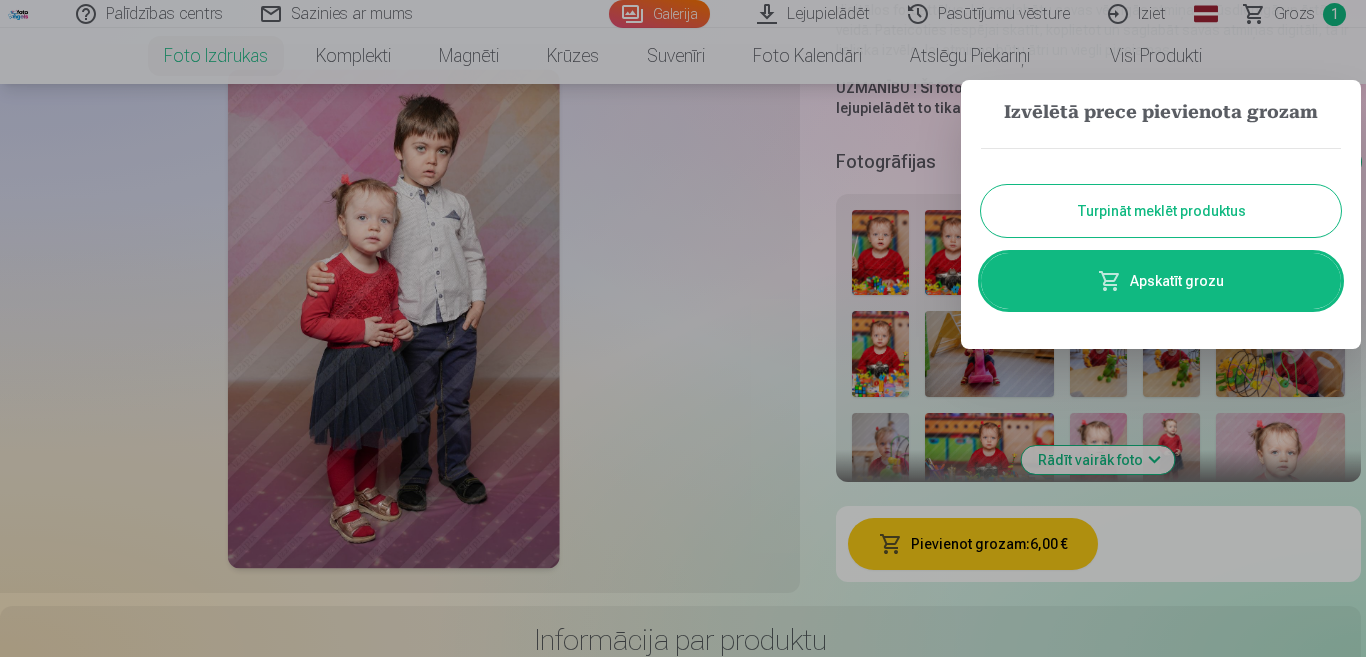 drag, startPoint x: 1140, startPoint y: 217, endPoint x: 1131, endPoint y: 224, distance: 11.401754 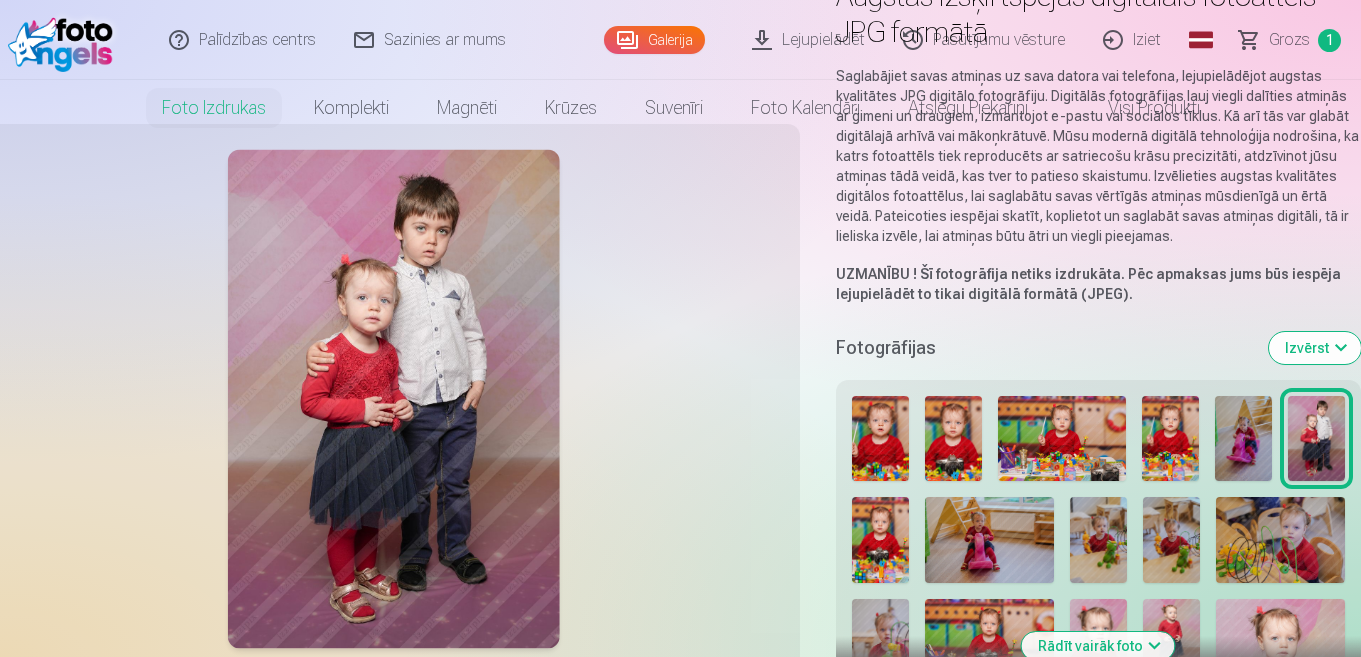 scroll, scrollTop: 0, scrollLeft: 0, axis: both 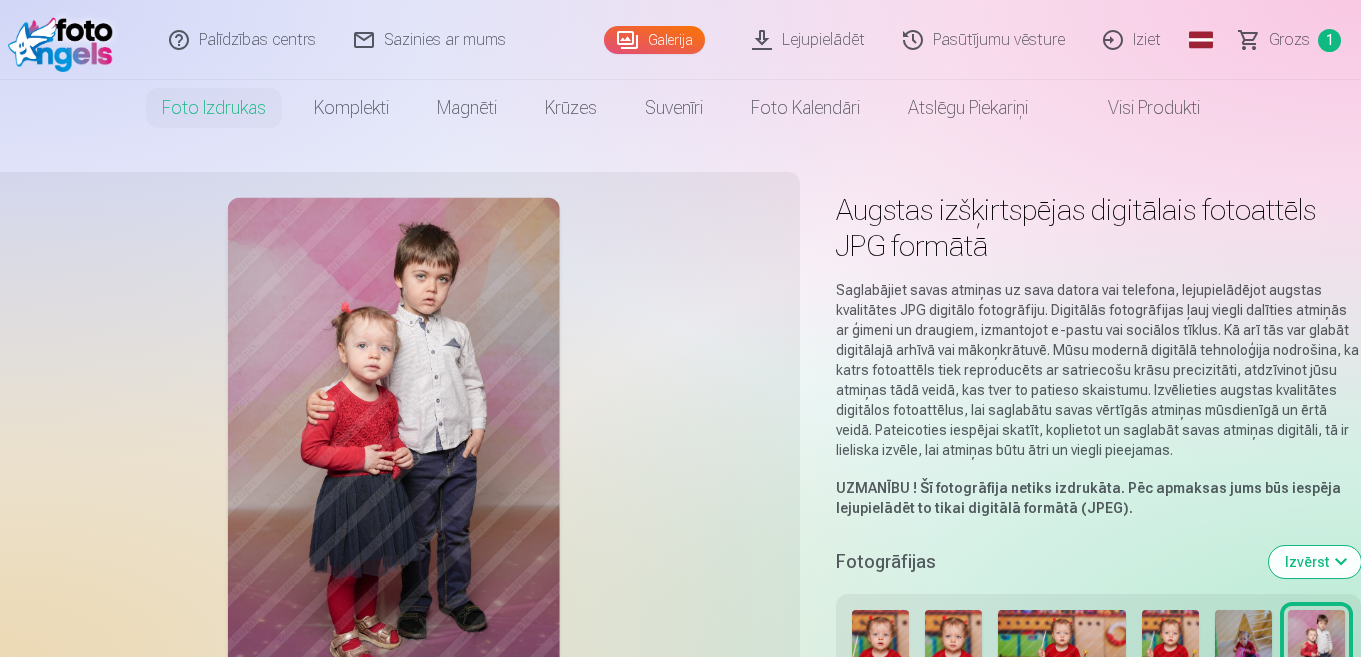 click on "Grozs" at bounding box center [1289, 40] 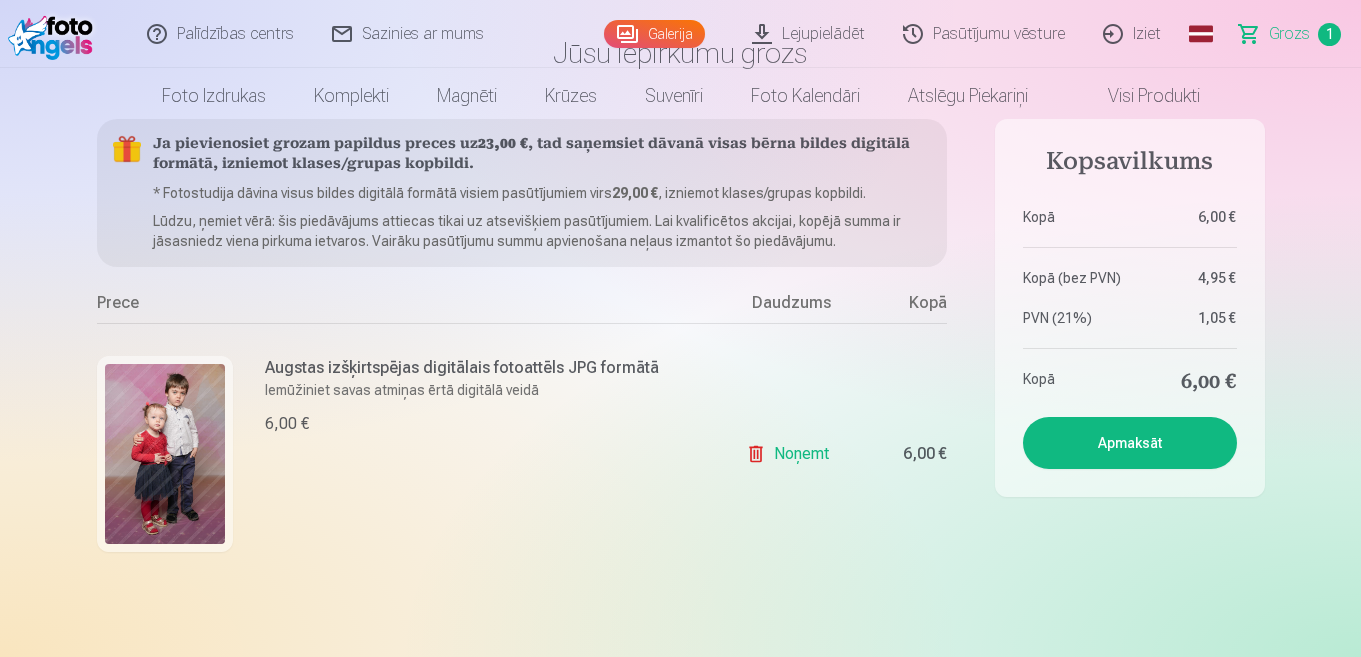 scroll, scrollTop: 0, scrollLeft: 0, axis: both 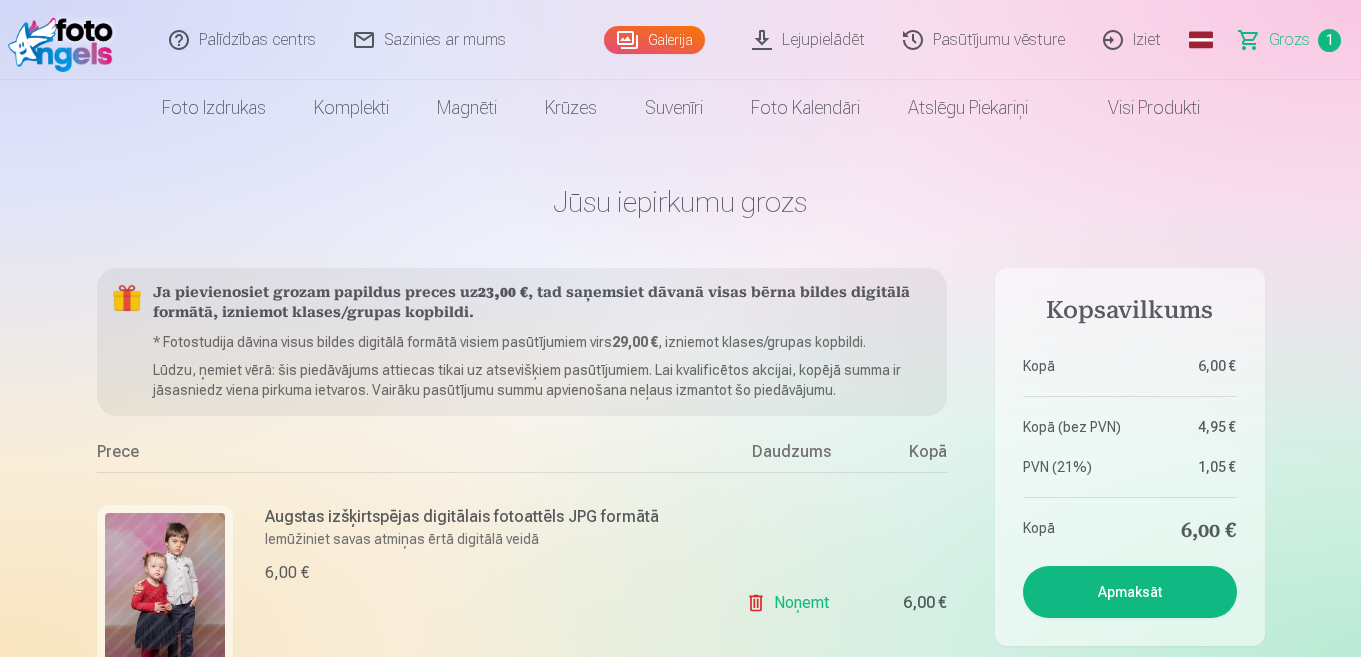 click at bounding box center [1088, 108] 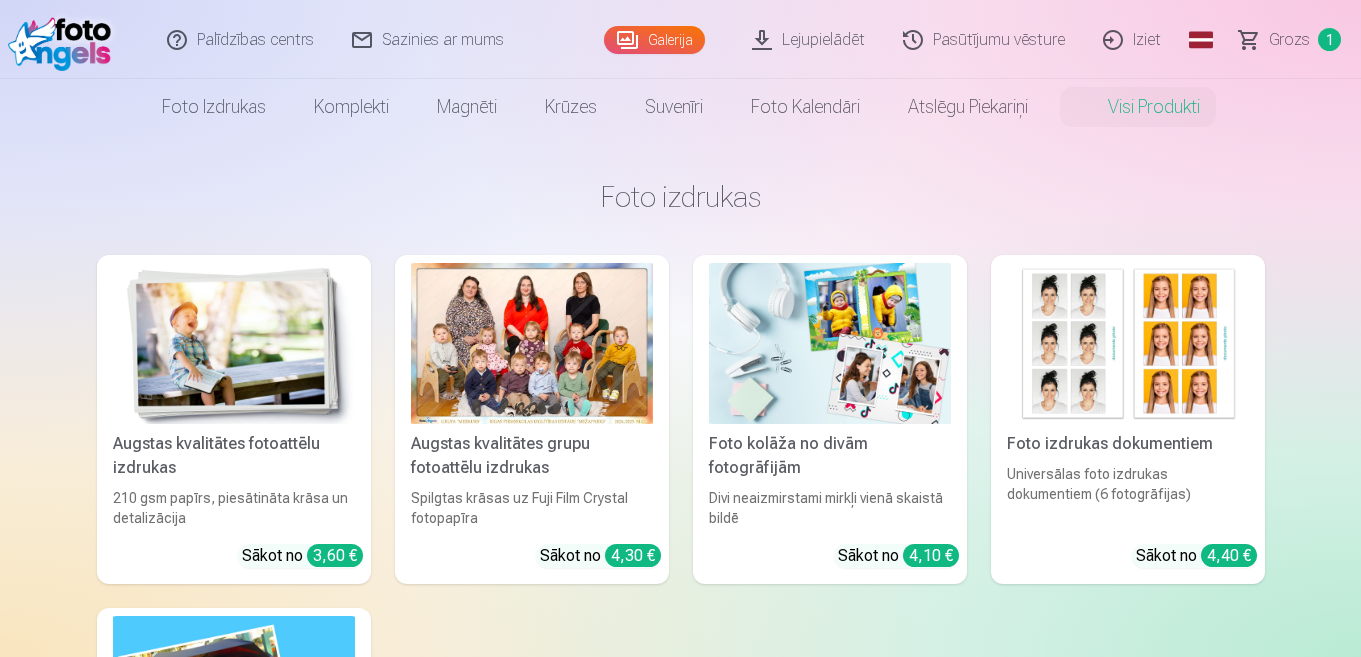 scroll, scrollTop: 0, scrollLeft: 0, axis: both 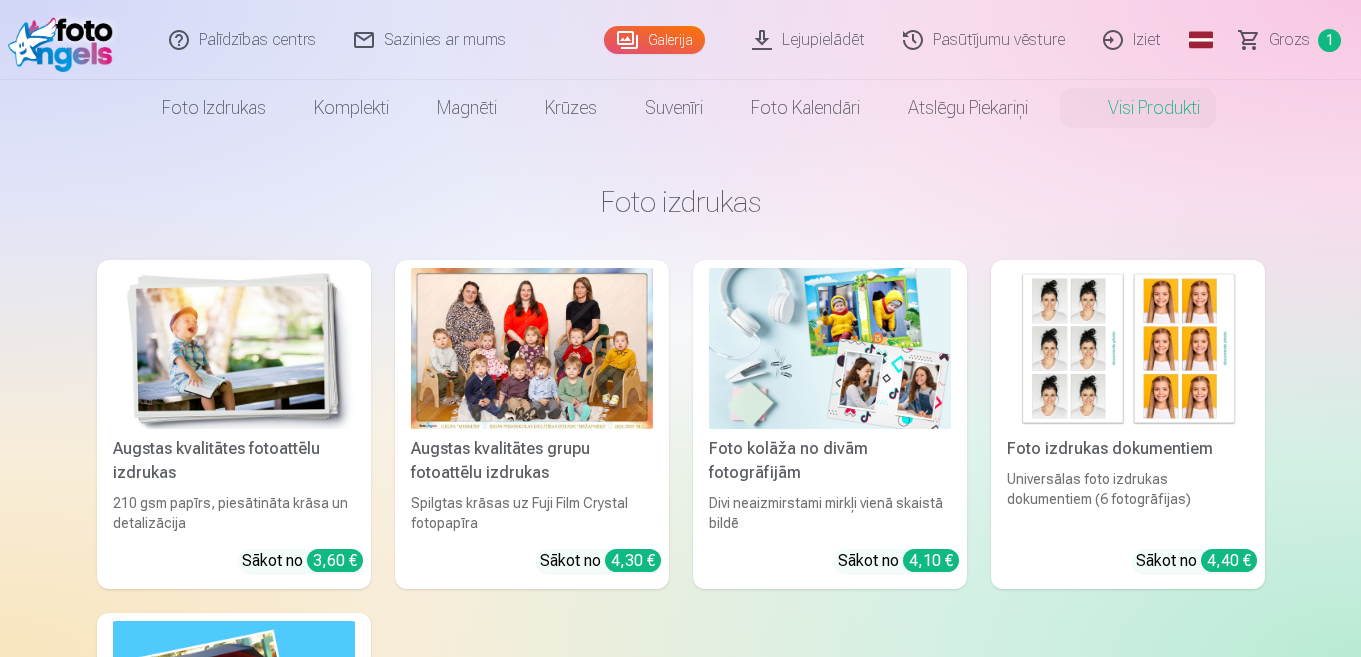 click on "Augstas kvalitātes grupu fotoattēlu izdrukas" at bounding box center [532, 461] 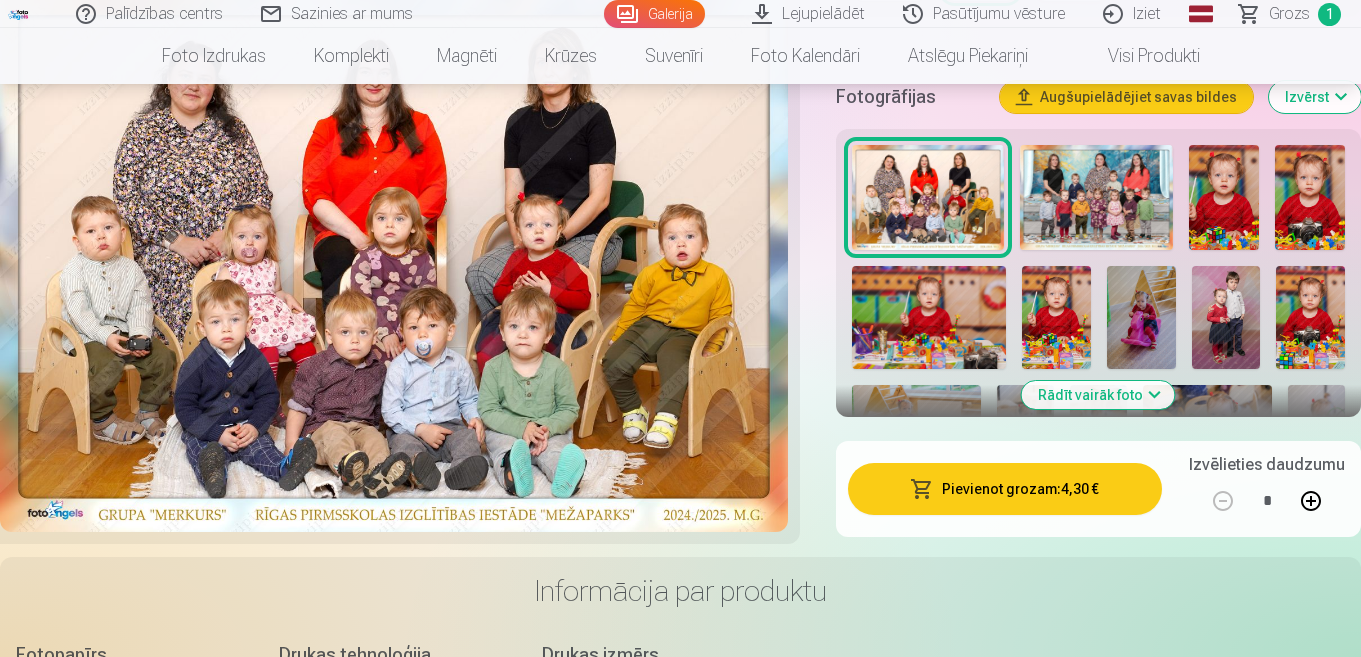 scroll, scrollTop: 700, scrollLeft: 0, axis: vertical 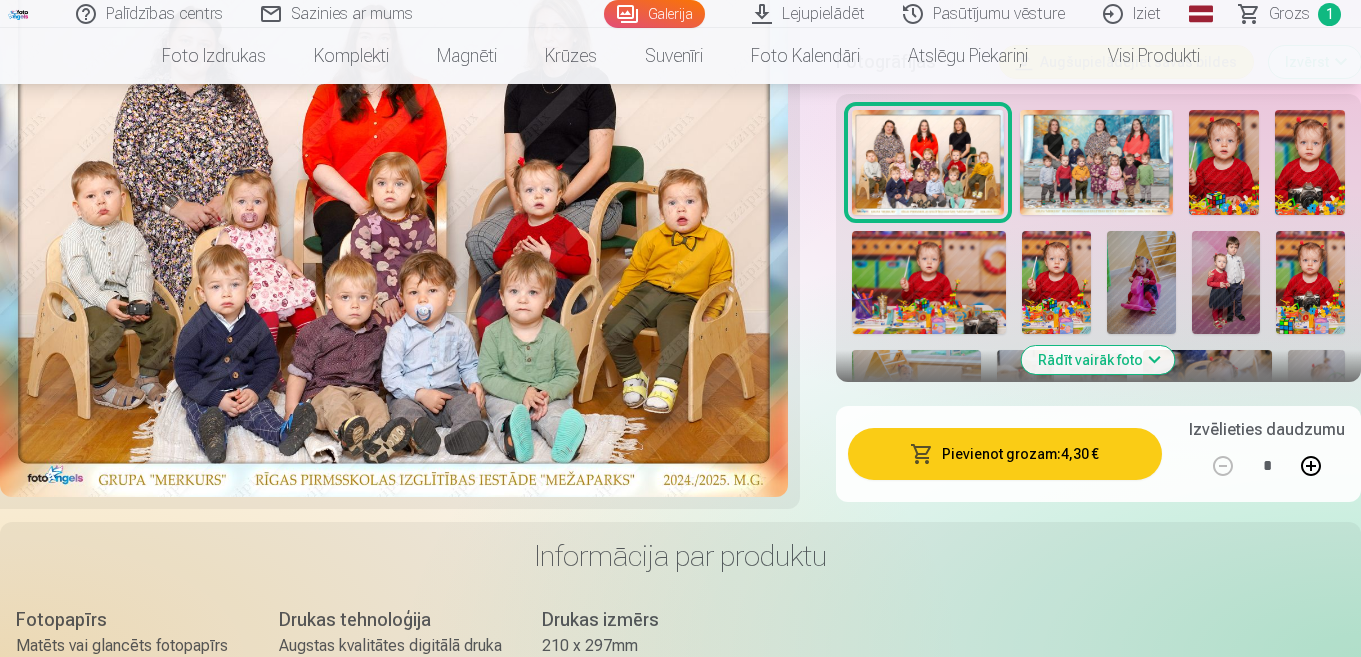 click at bounding box center (1226, 282) 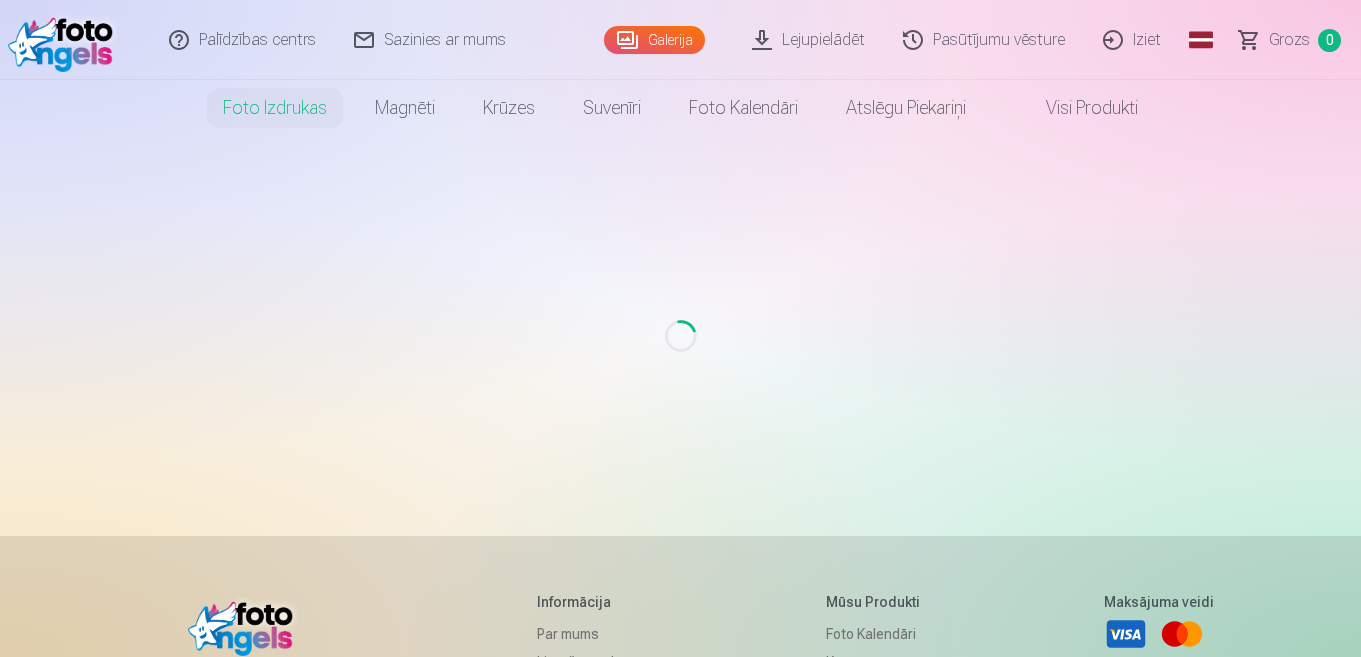 scroll, scrollTop: 0, scrollLeft: 0, axis: both 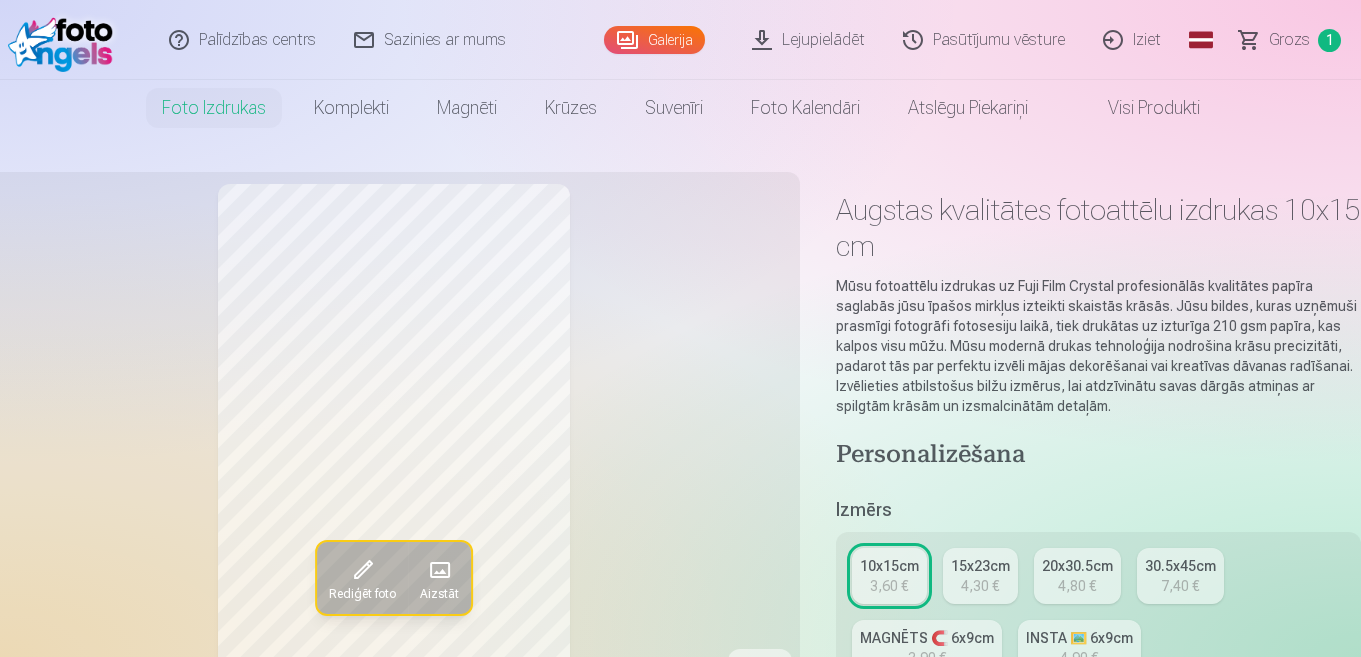 click on "Grozs" at bounding box center (1289, 40) 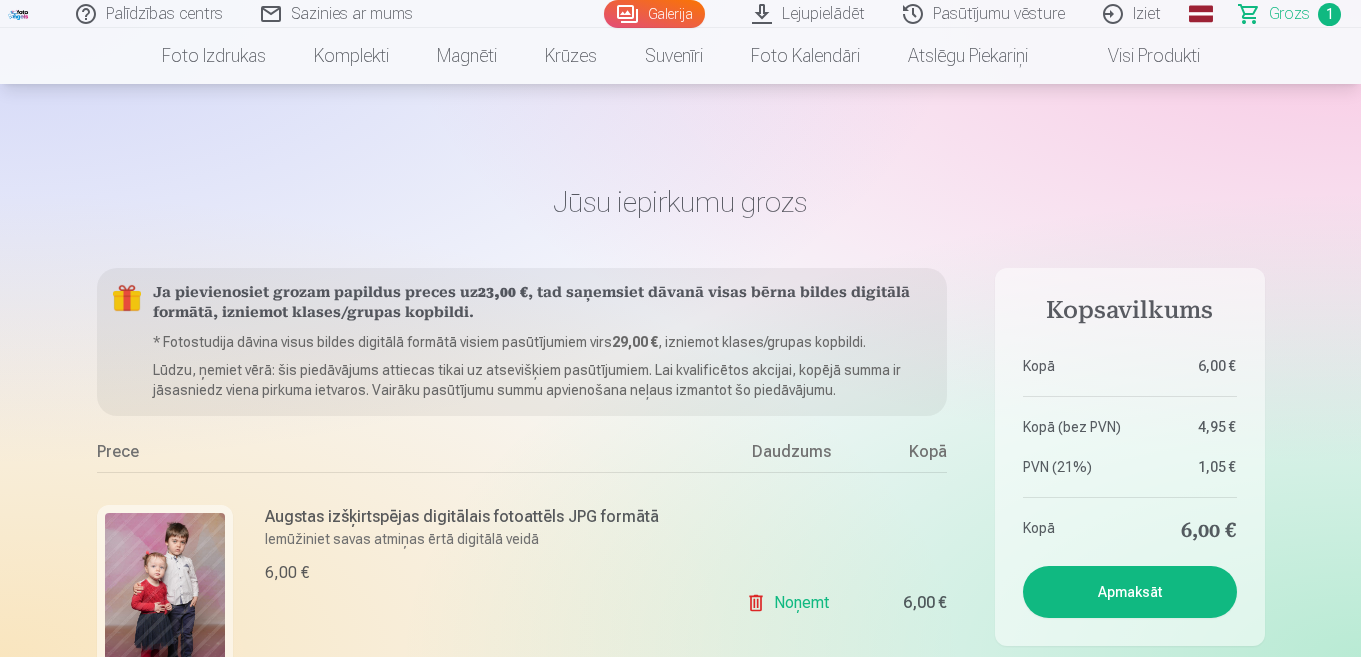 scroll, scrollTop: 300, scrollLeft: 0, axis: vertical 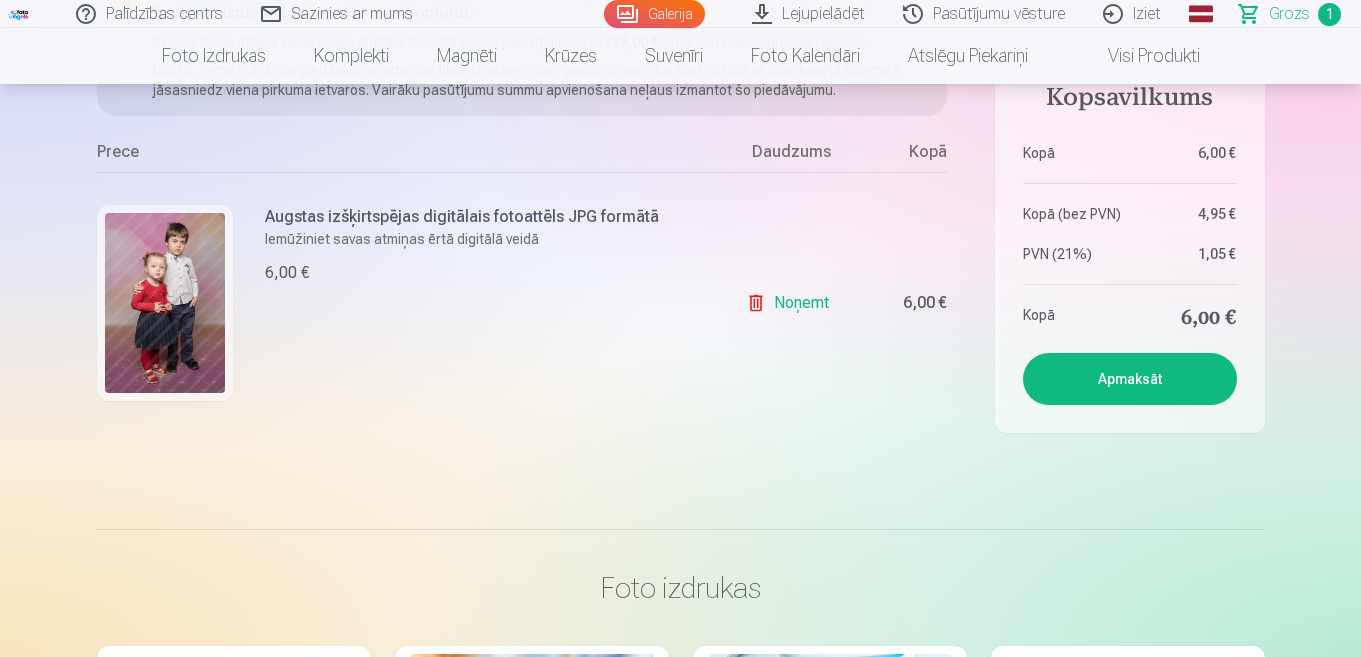 click on "Apmaksāt" at bounding box center [1130, 379] 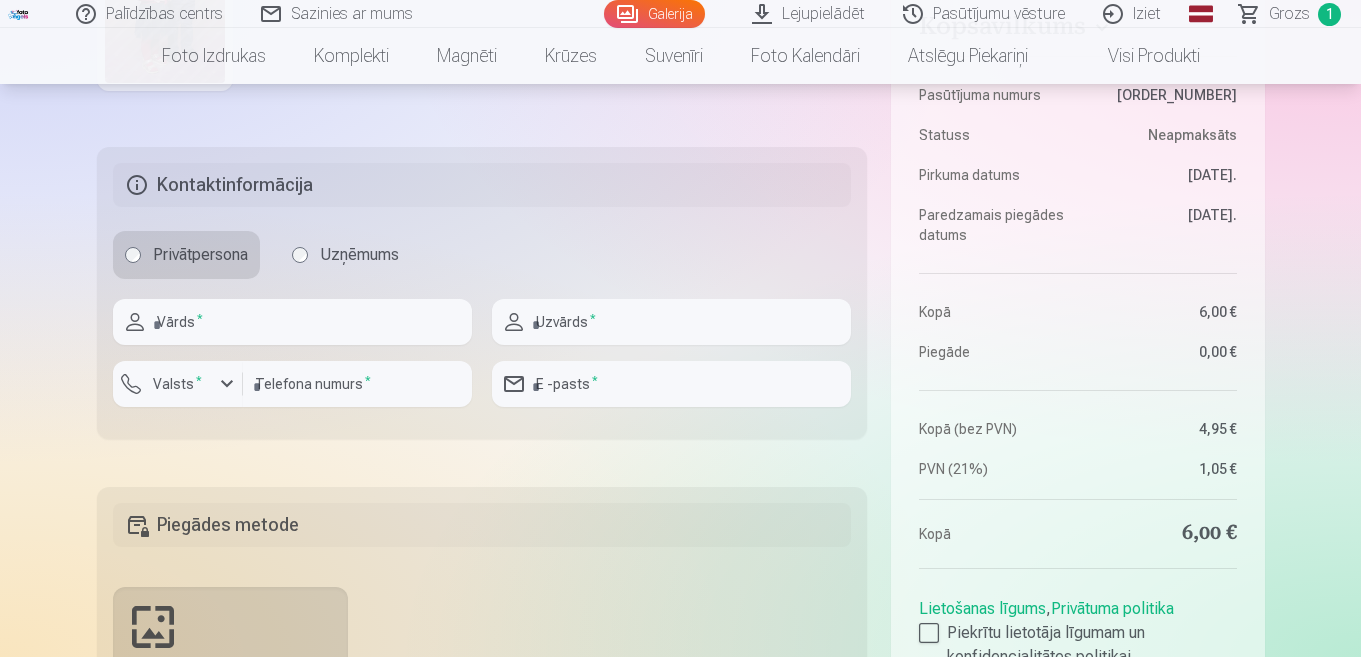 scroll, scrollTop: 500, scrollLeft: 0, axis: vertical 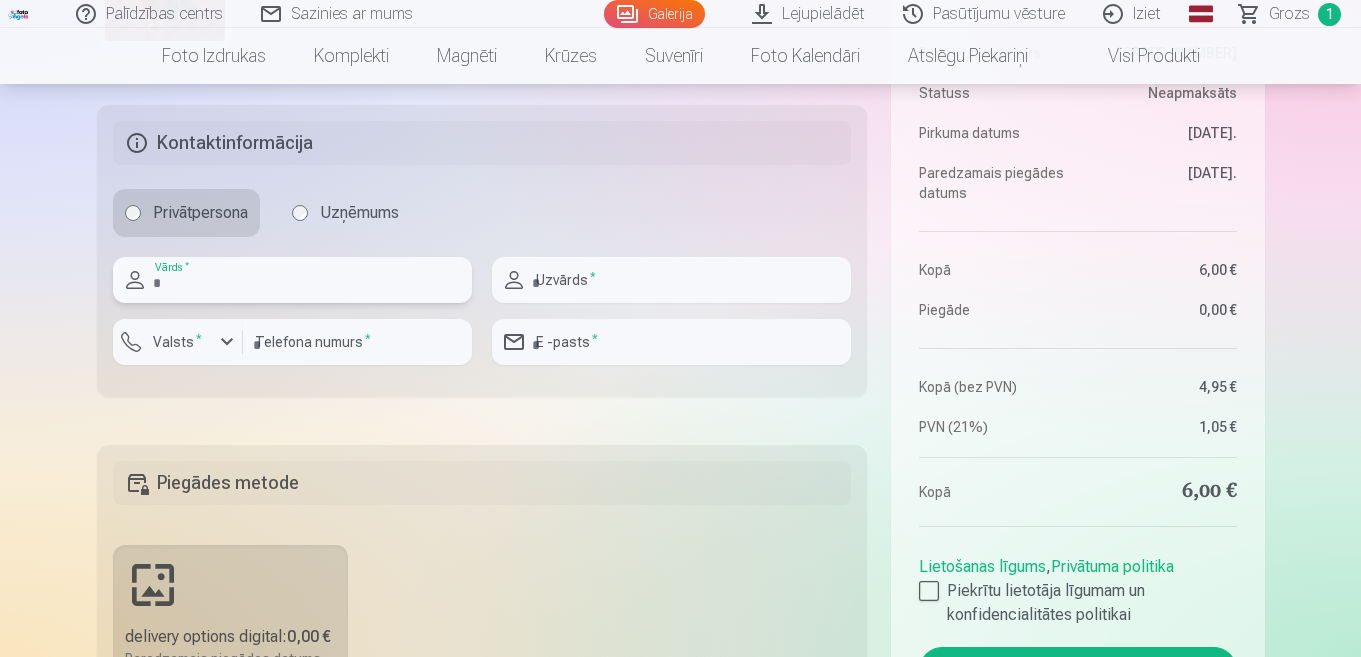 click at bounding box center [292, 280] 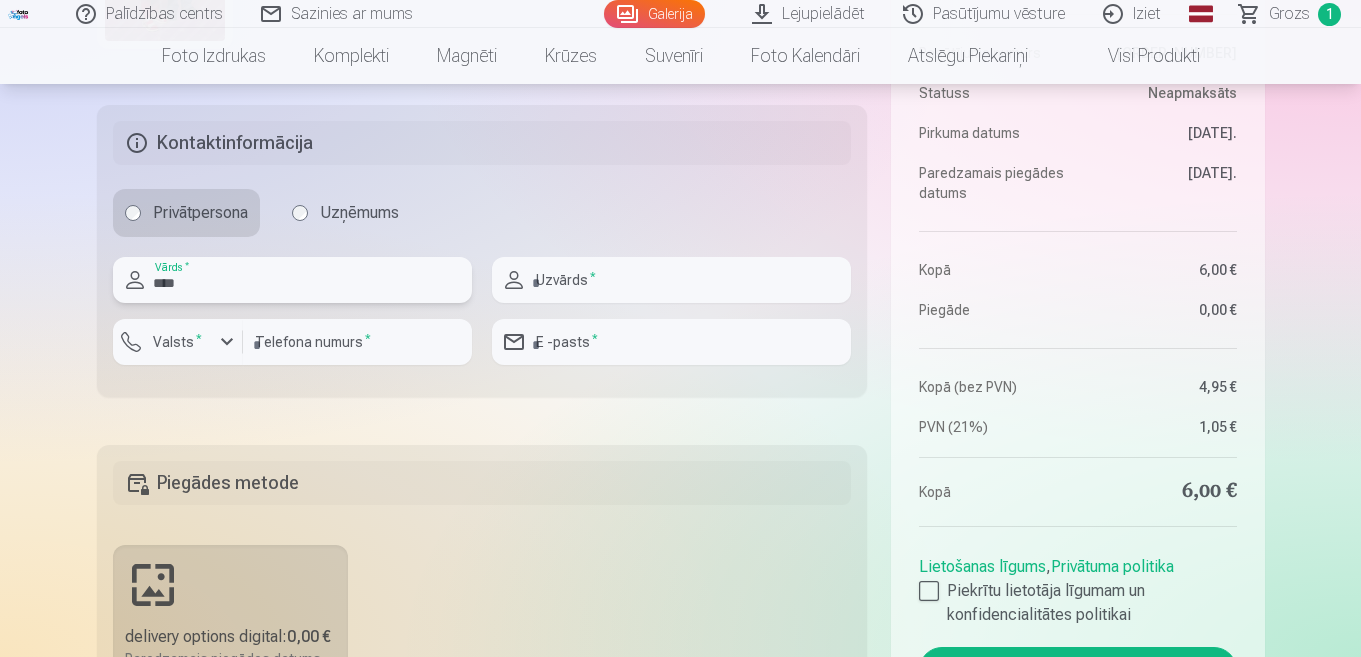 type on "****" 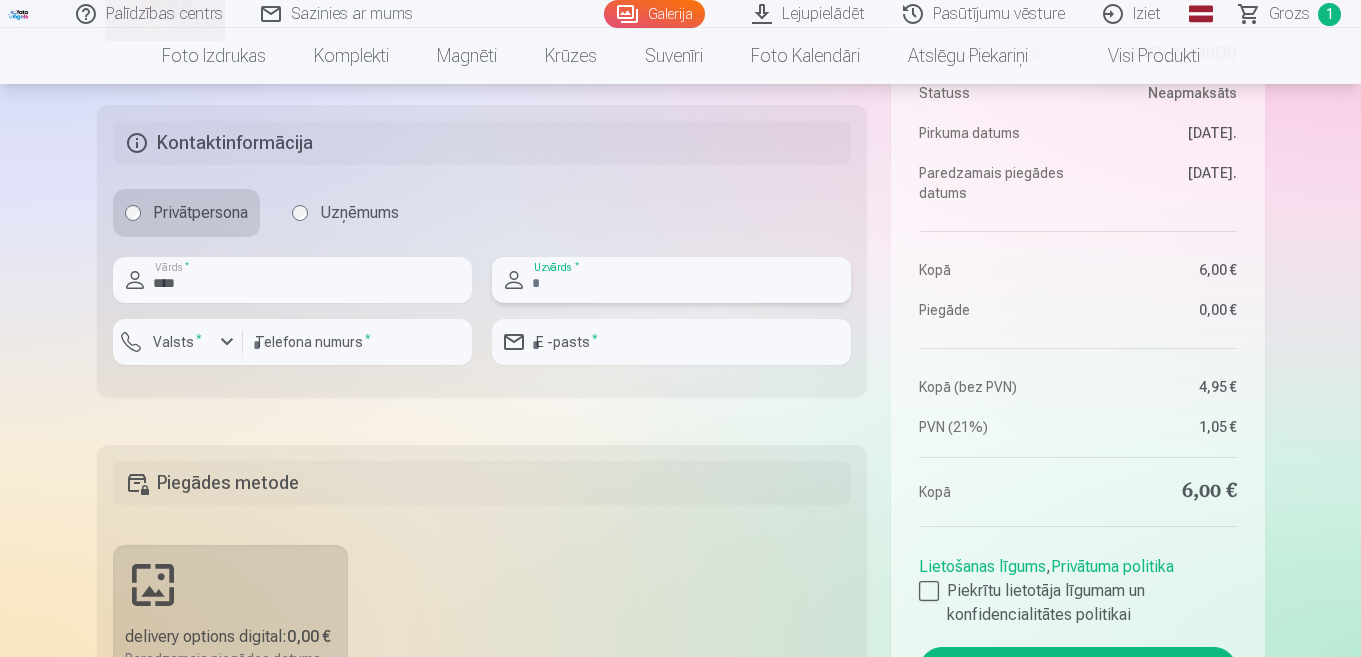 click at bounding box center (671, 280) 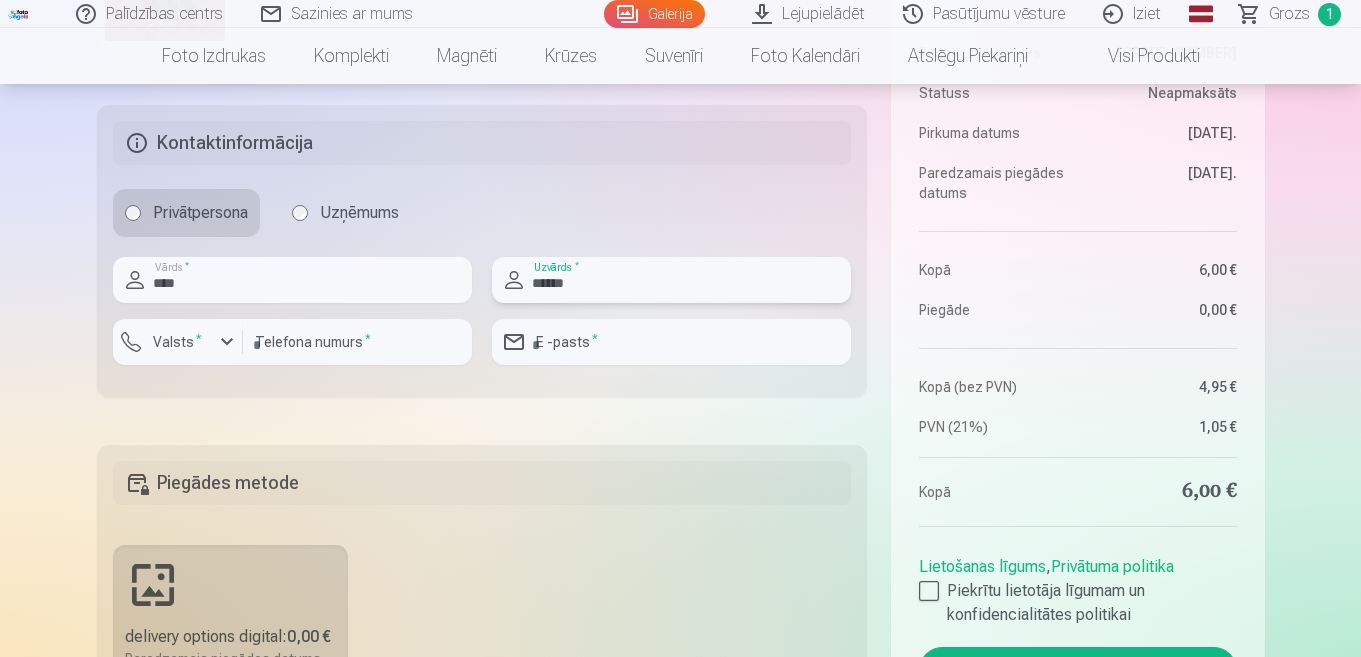 type on "******" 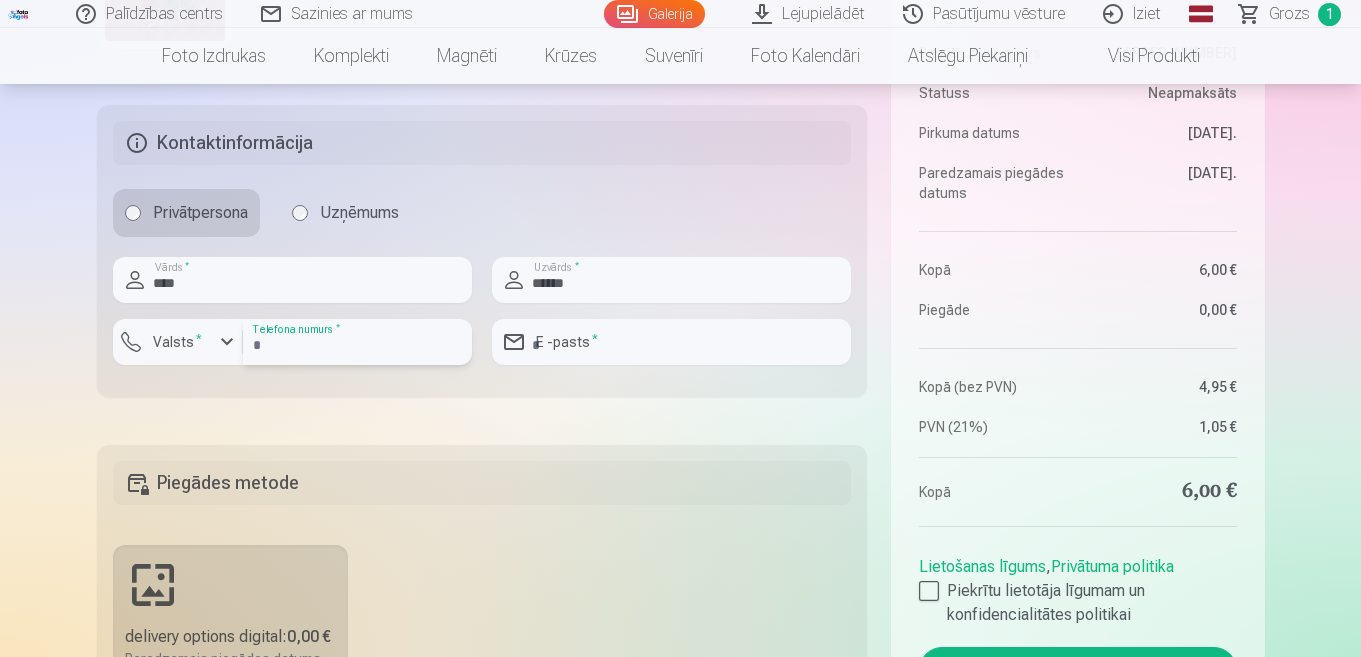 click at bounding box center [357, 342] 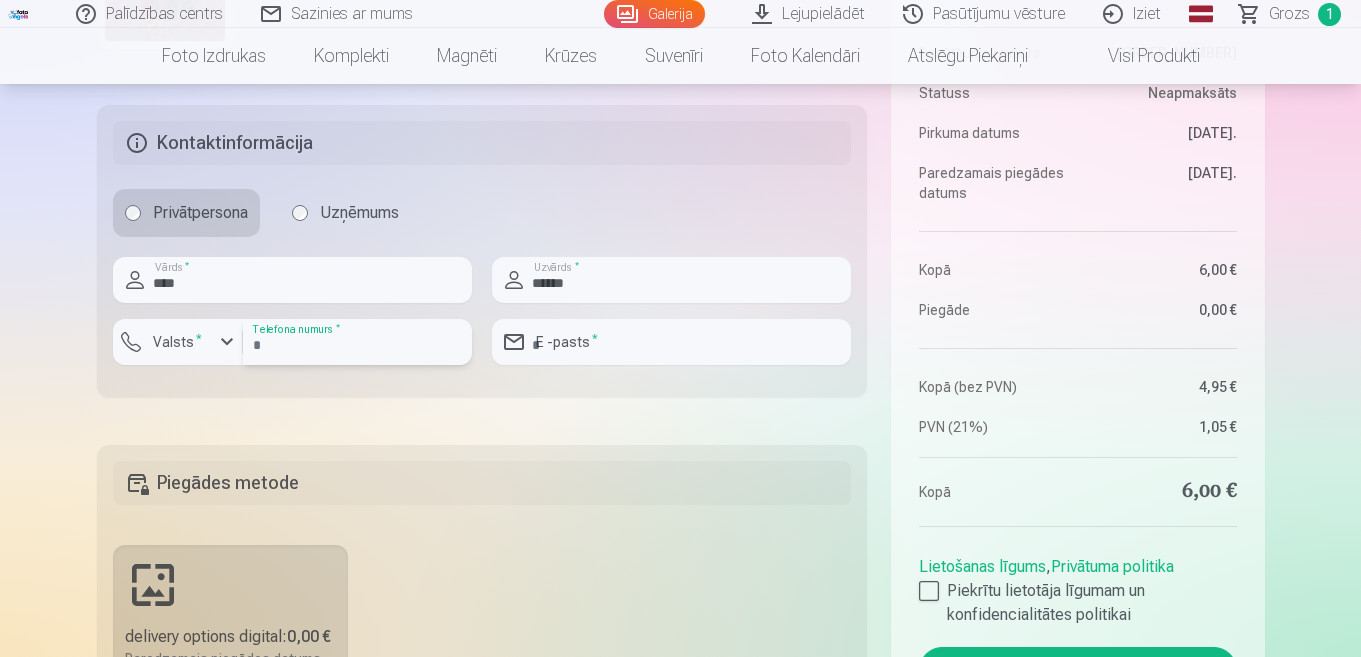 type on "********" 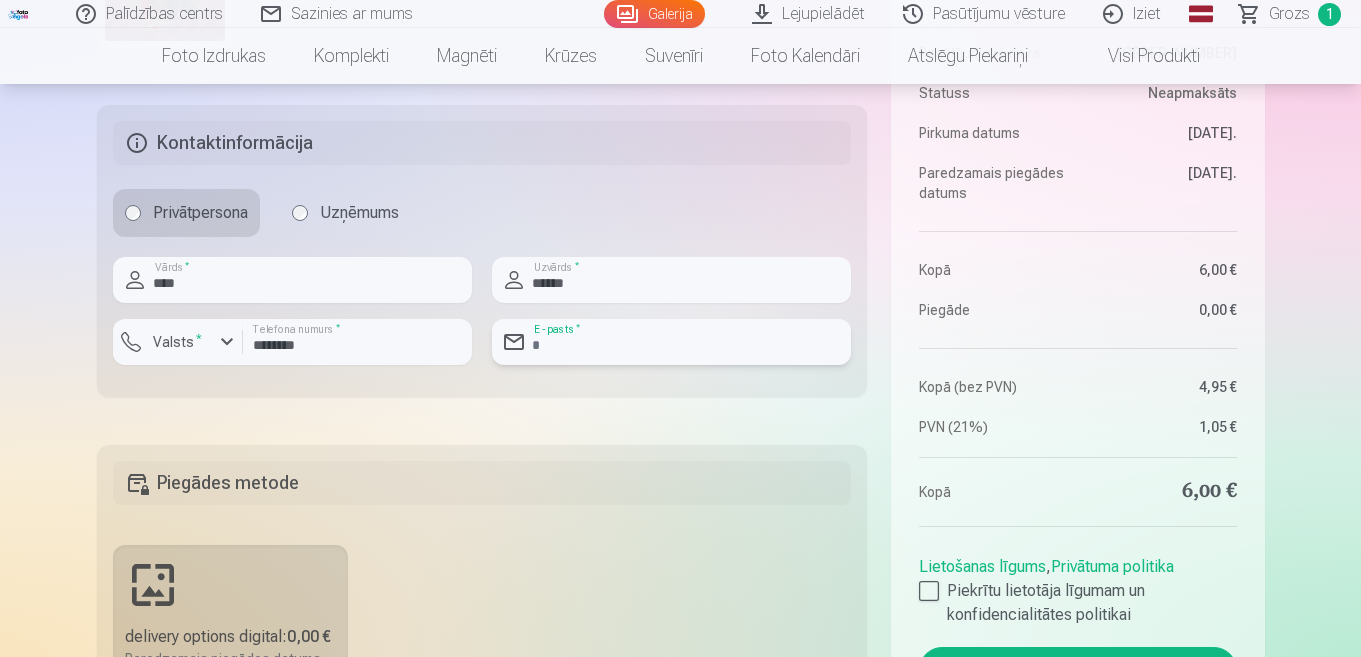 click at bounding box center (671, 342) 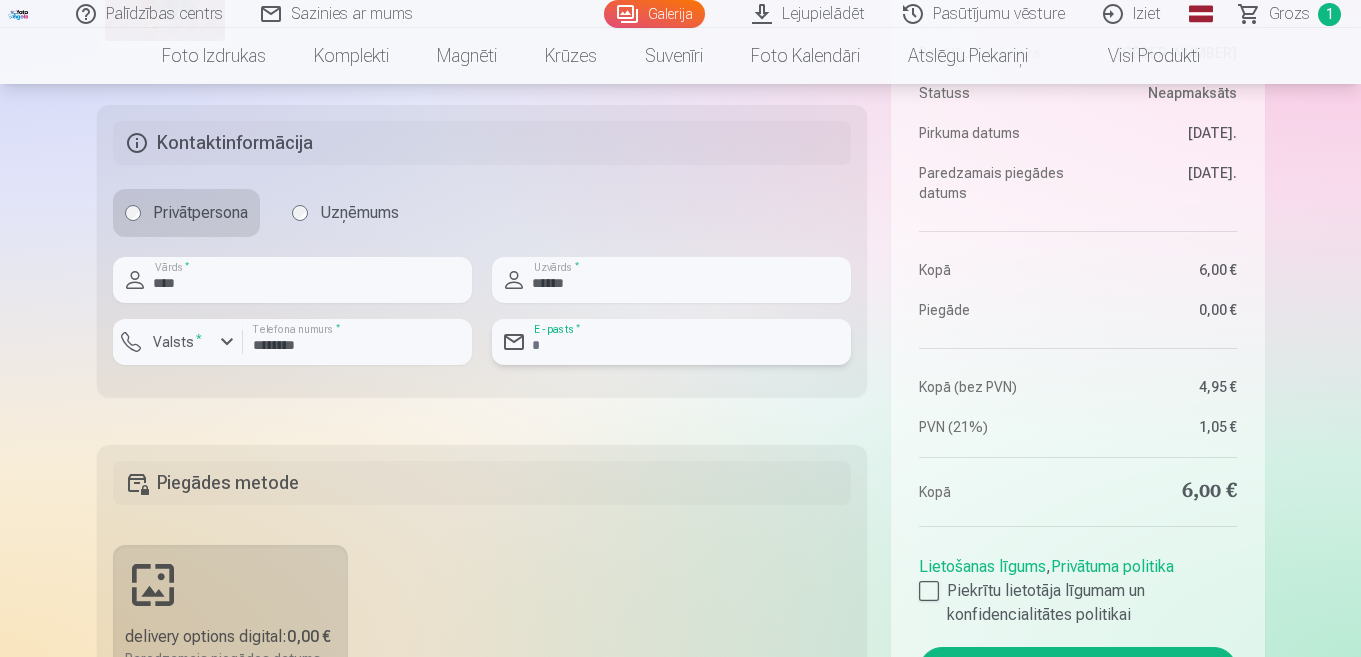 type on "**********" 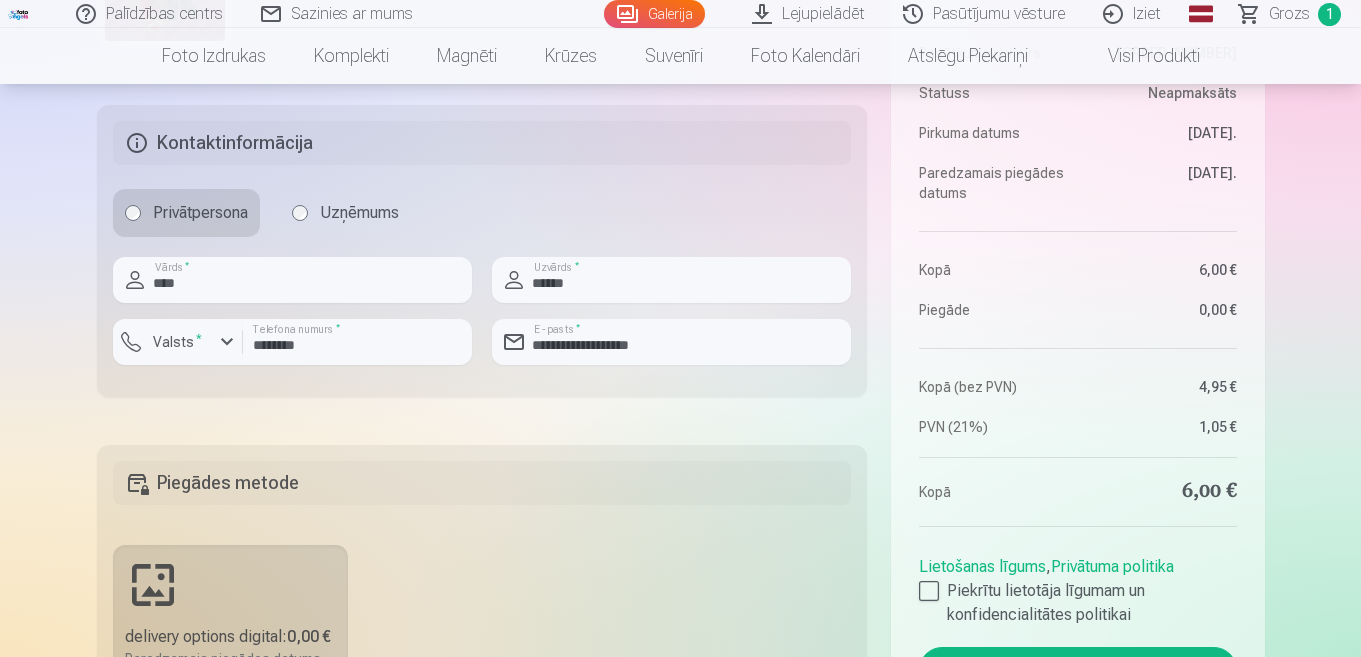 click on "Kopsavilkums Pasūtījuma numurs [ORDER_NUMBER] Statuss Neapmaksāts Pirkuma datums [DATE] Paredzamais piegādes datums [DATE] Kopā 6,00 € Piegāde 0,00 € Kopā (bez PVN) 4,95 € PVN (21%) 1,05 € Kopā 6,00 € Lietošanas līgums , Privātuma politika Piekrītu lietotāja līgumam un konfidencialitātes politikai Maksāt Tirdzniecības vieta Rīga, Dārzciema iela 60, 308. birojs, [POSTAL_CODE], [COUNTRY] Prece Daudzums Kopā Augstas izšķirtspējas digitālais fotoattēls JPG formātā Iemūžiniet savas atmiņas ērtā digitālā veidā 6,00 € × 1 6,00 € Kontaktinformācija Privātpersona Uzņēmums **** Vārds * [NAME] * Uzvārds * [NAME] * Valsts * [COUNTRY] ******** Telefona numurs * [PHONE] * E -pasts * [EMAIL] Piegādes metode delivery options digital : 0,00 € Paredzamais piegādes datums [DATE]." at bounding box center [681, 268] 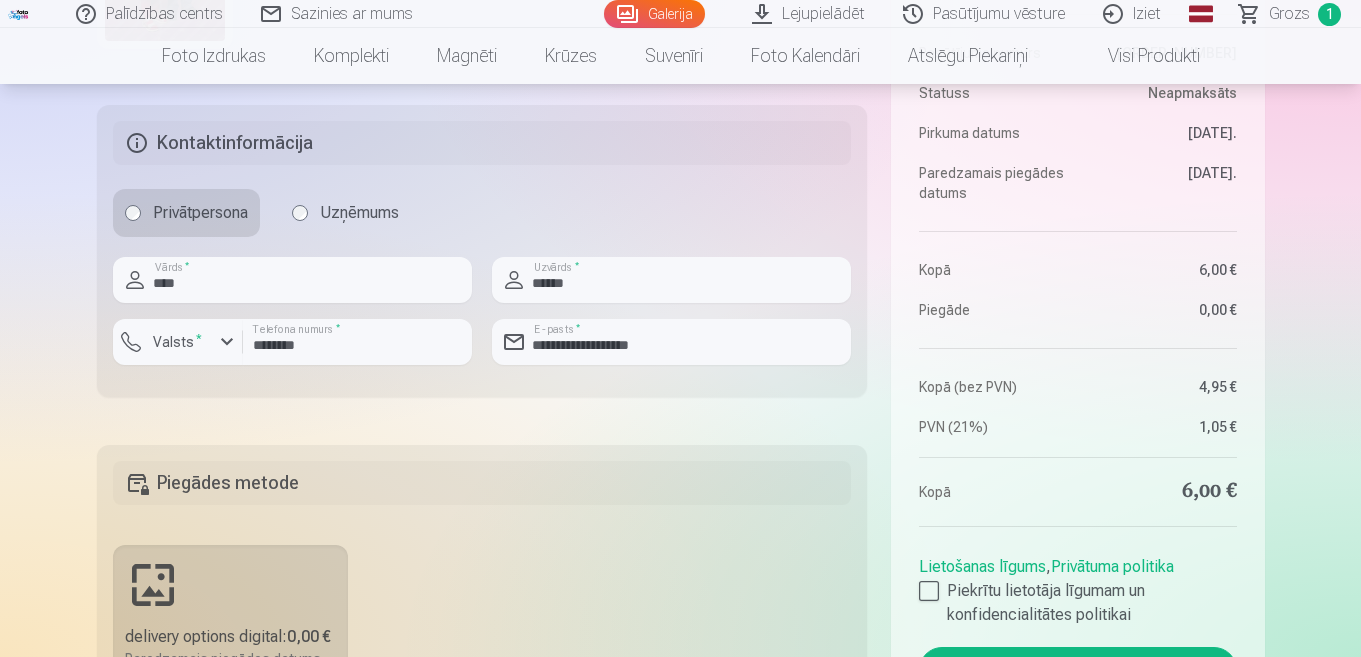 click on "Piegādes metode" at bounding box center (482, 483) 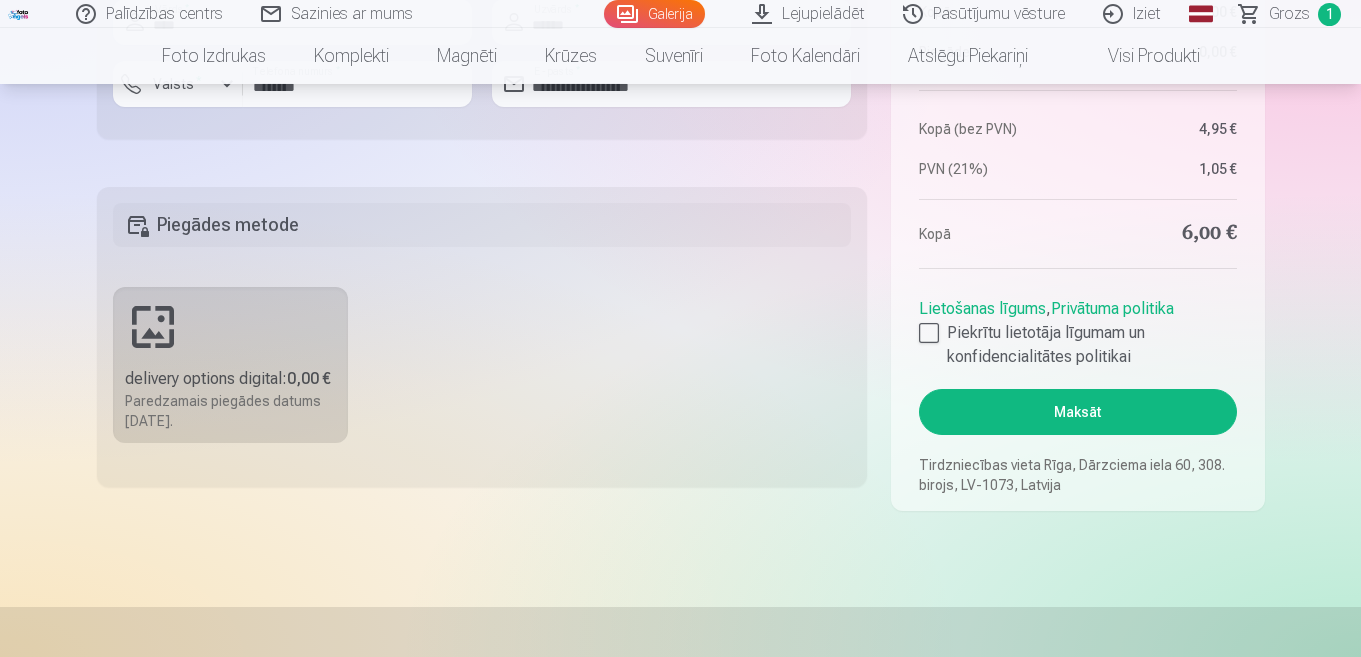 scroll, scrollTop: 800, scrollLeft: 0, axis: vertical 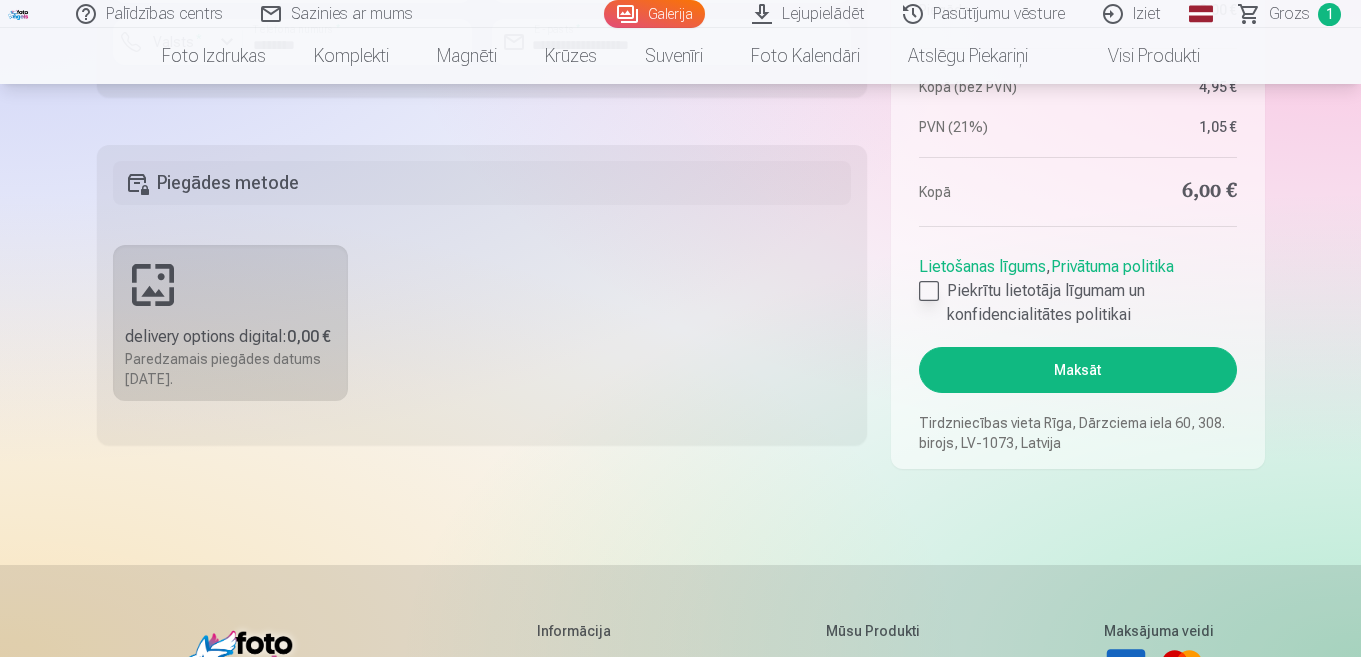click at bounding box center (929, 291) 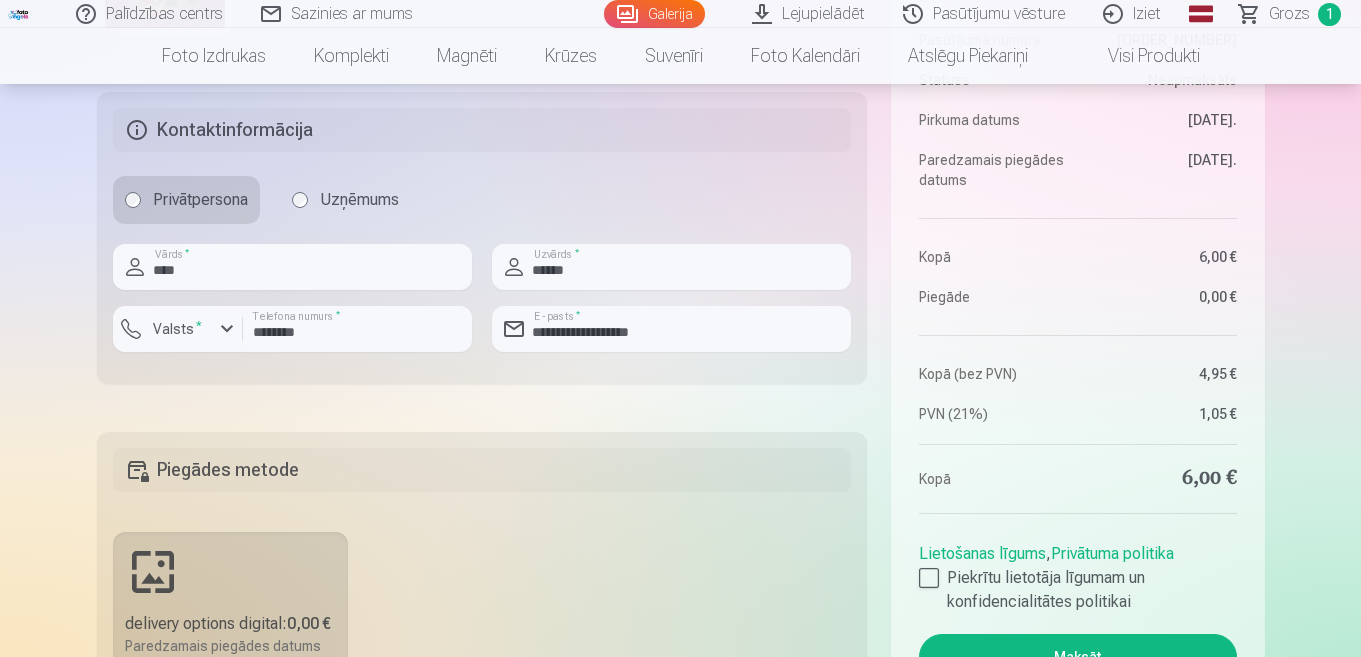 scroll, scrollTop: 700, scrollLeft: 0, axis: vertical 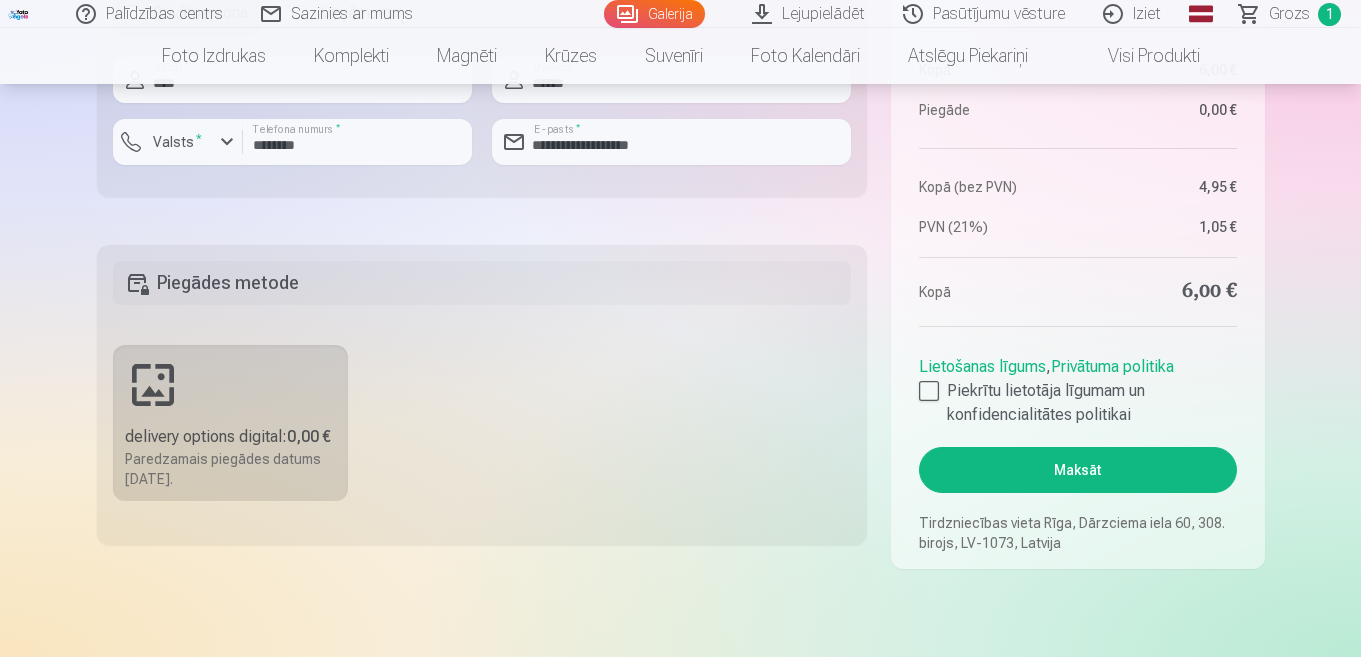 click on "Maksāt" at bounding box center (1077, 470) 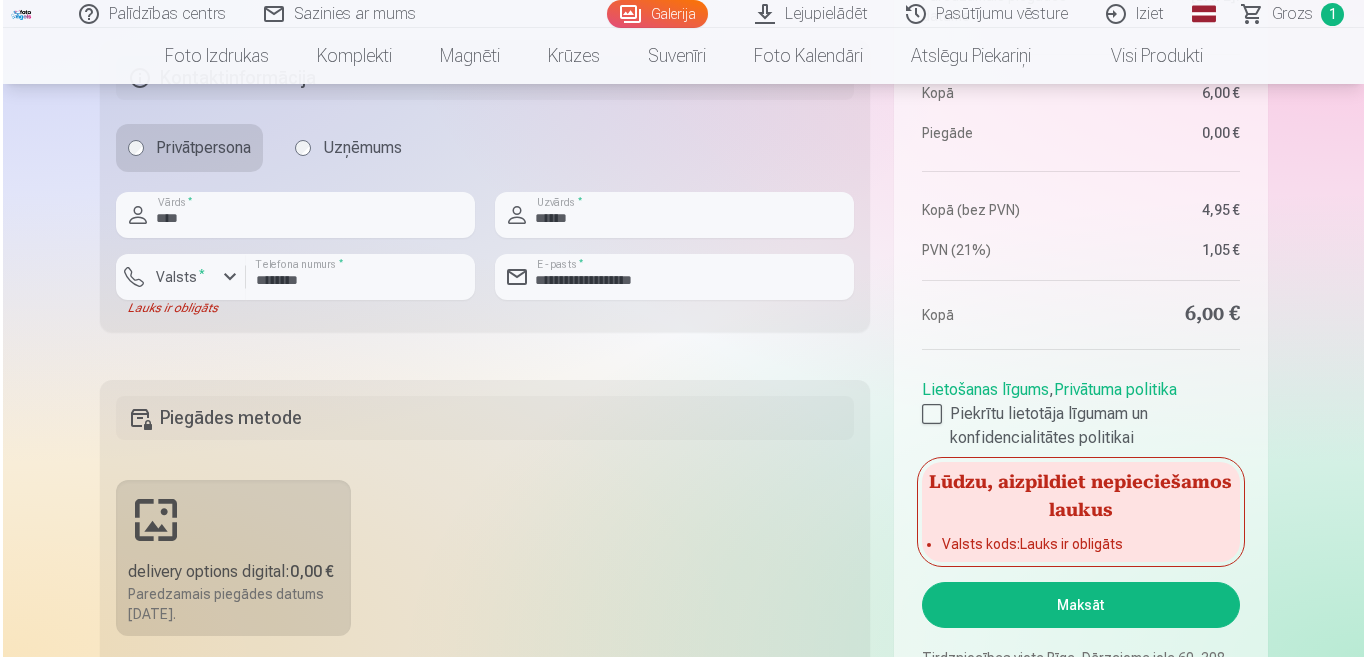 scroll, scrollTop: 600, scrollLeft: 0, axis: vertical 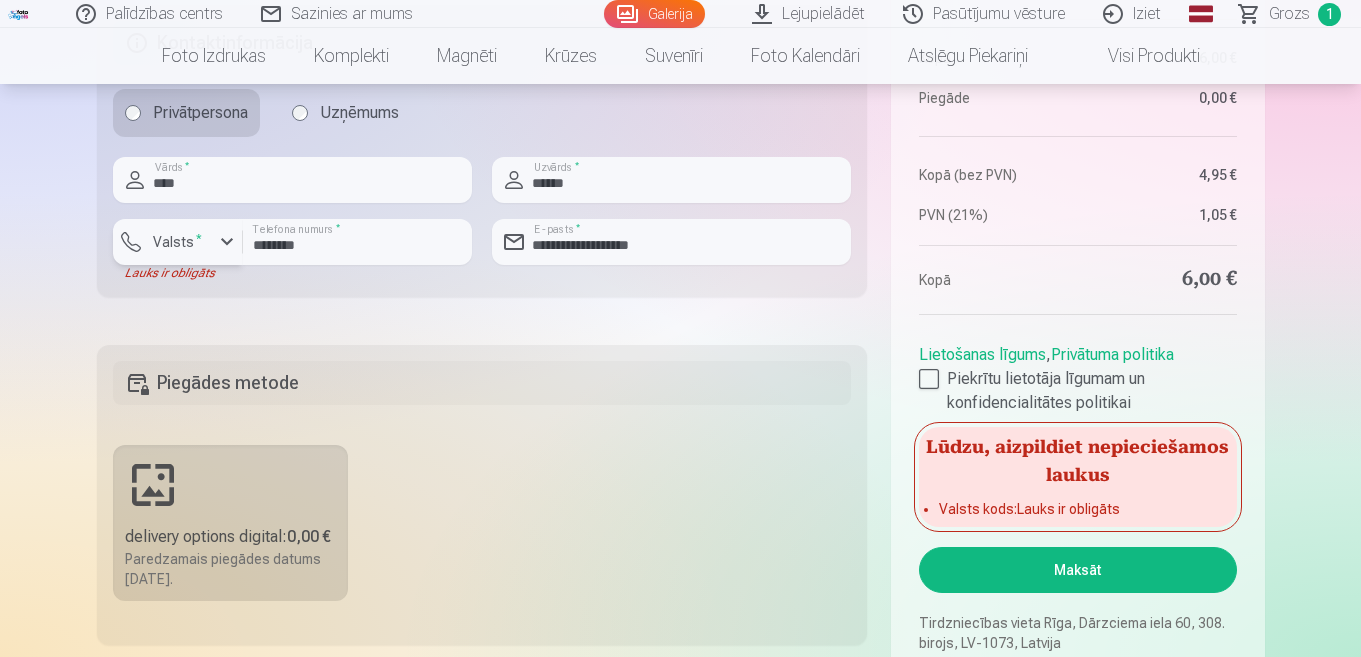 click on "Valsts *" at bounding box center (177, 242) 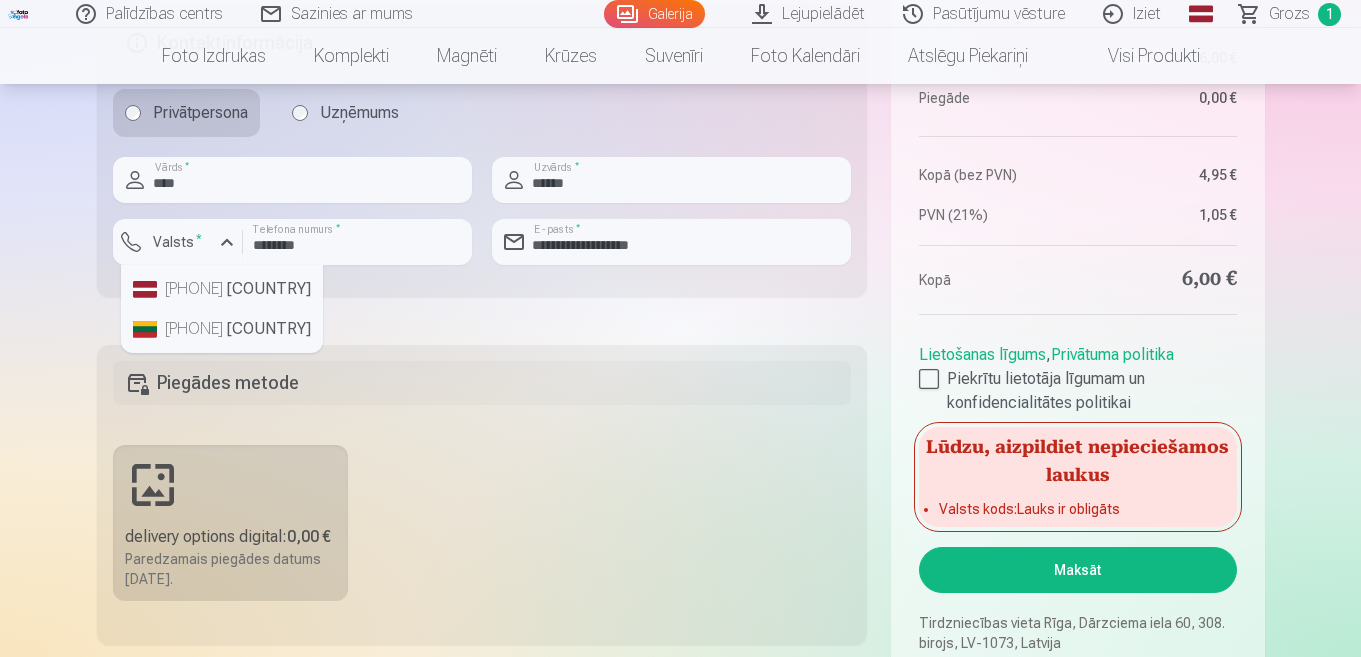 click on "+371 Latvija" at bounding box center [222, 289] 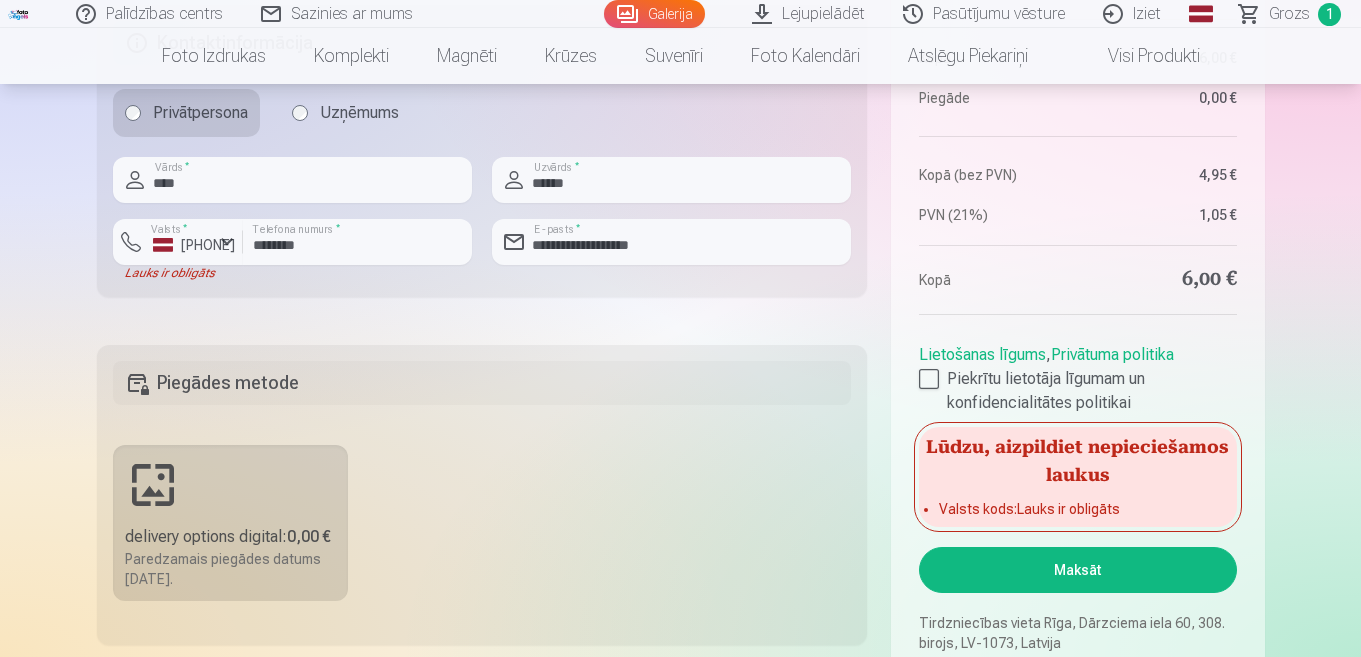 click on "Maksāt" at bounding box center (1077, 570) 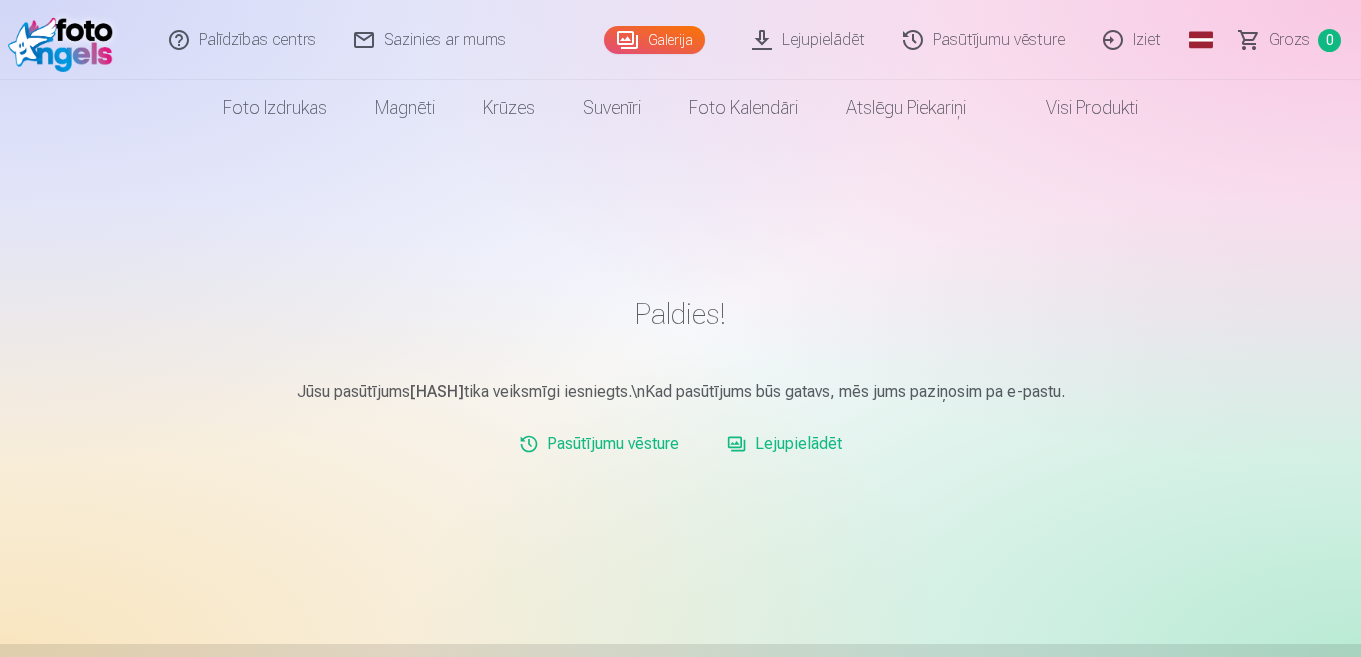 scroll, scrollTop: 0, scrollLeft: 0, axis: both 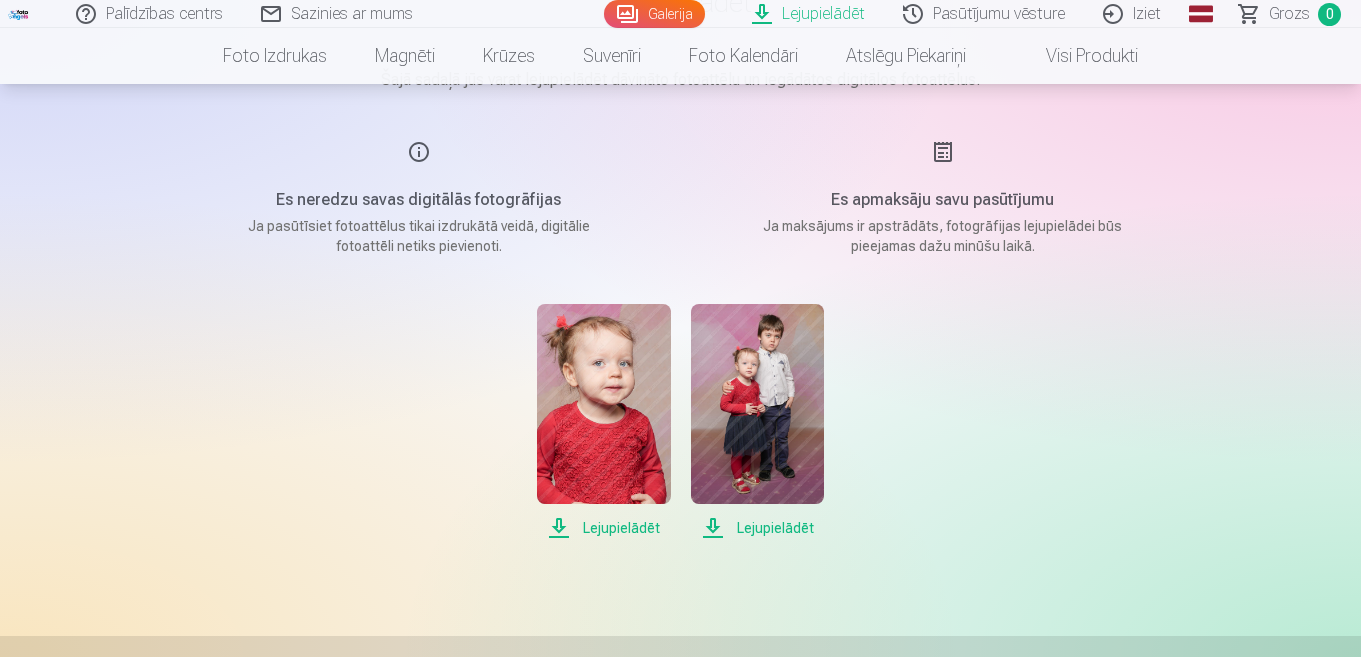 click on "Lejupielādēt" at bounding box center (757, 528) 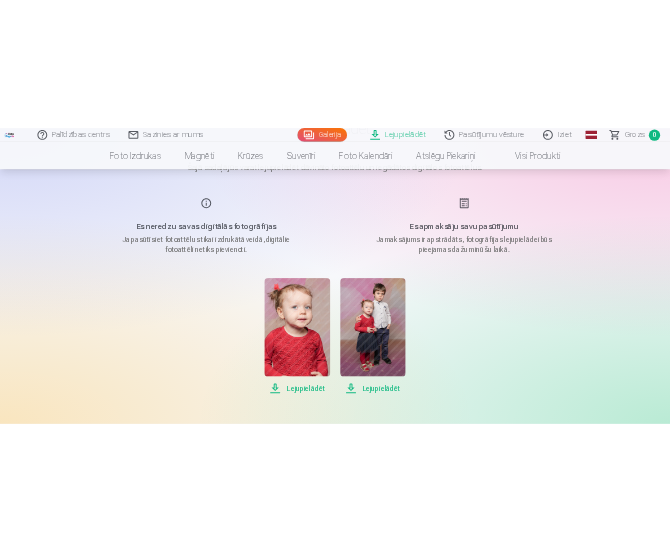 scroll, scrollTop: 264, scrollLeft: 0, axis: vertical 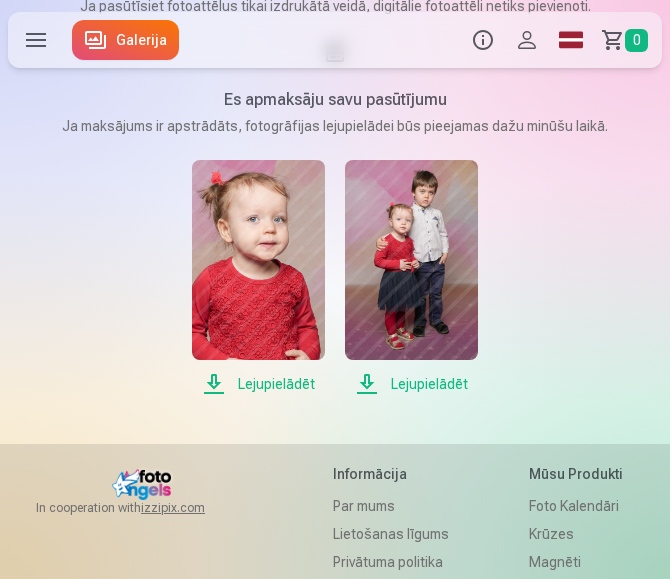 click on "Lejupielādēt" at bounding box center [258, 384] 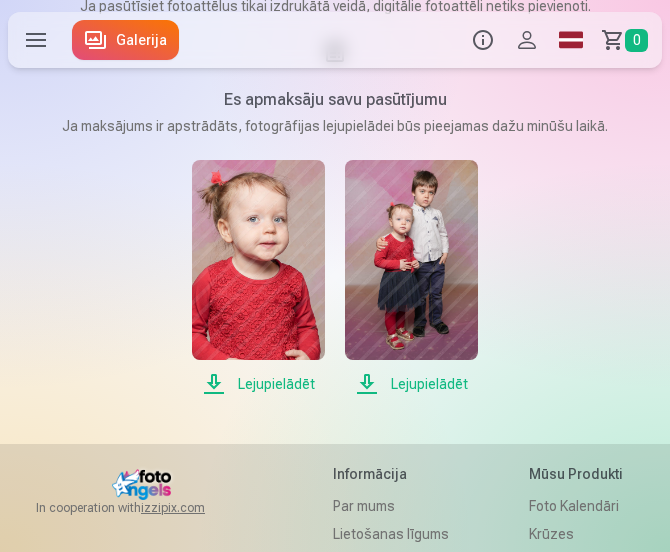 click on "Lejupielādēt" at bounding box center (411, 384) 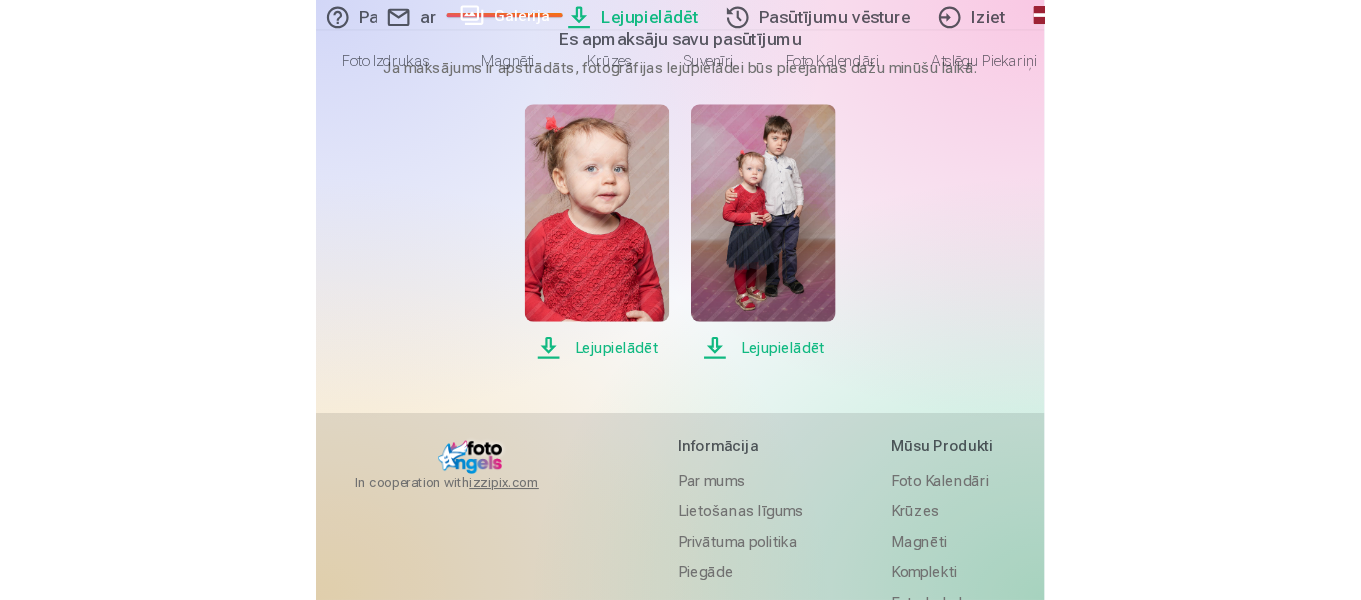scroll, scrollTop: 200, scrollLeft: 0, axis: vertical 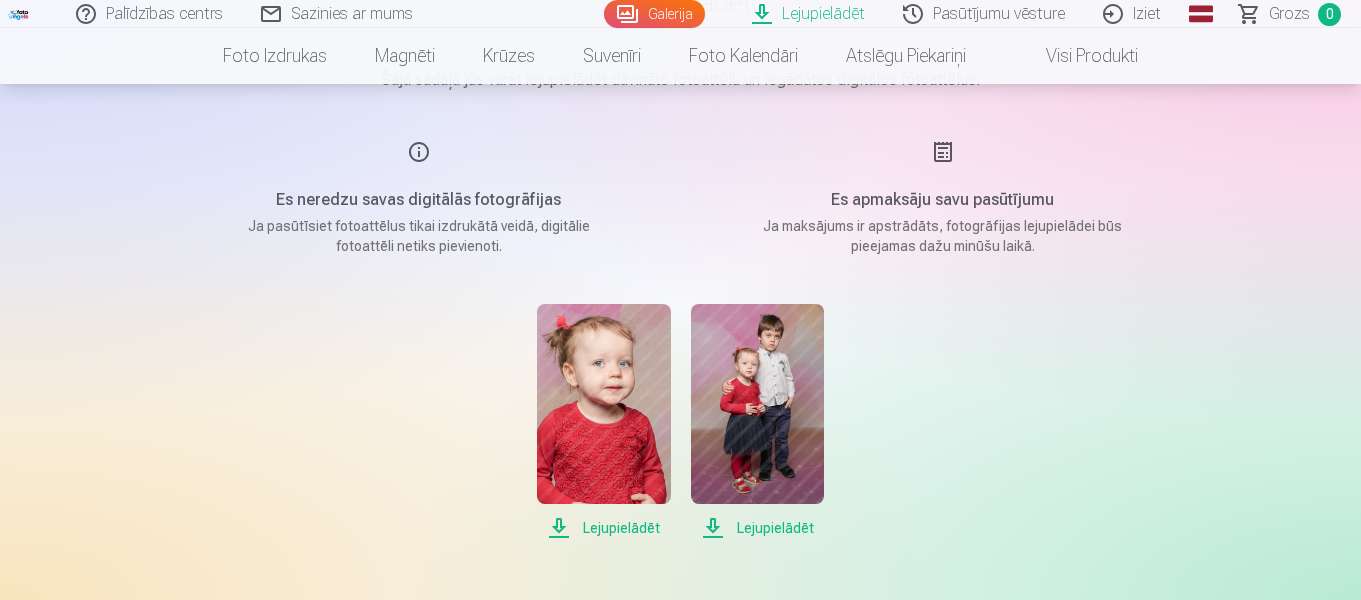 click on "Lejupielādēt" at bounding box center (757, 528) 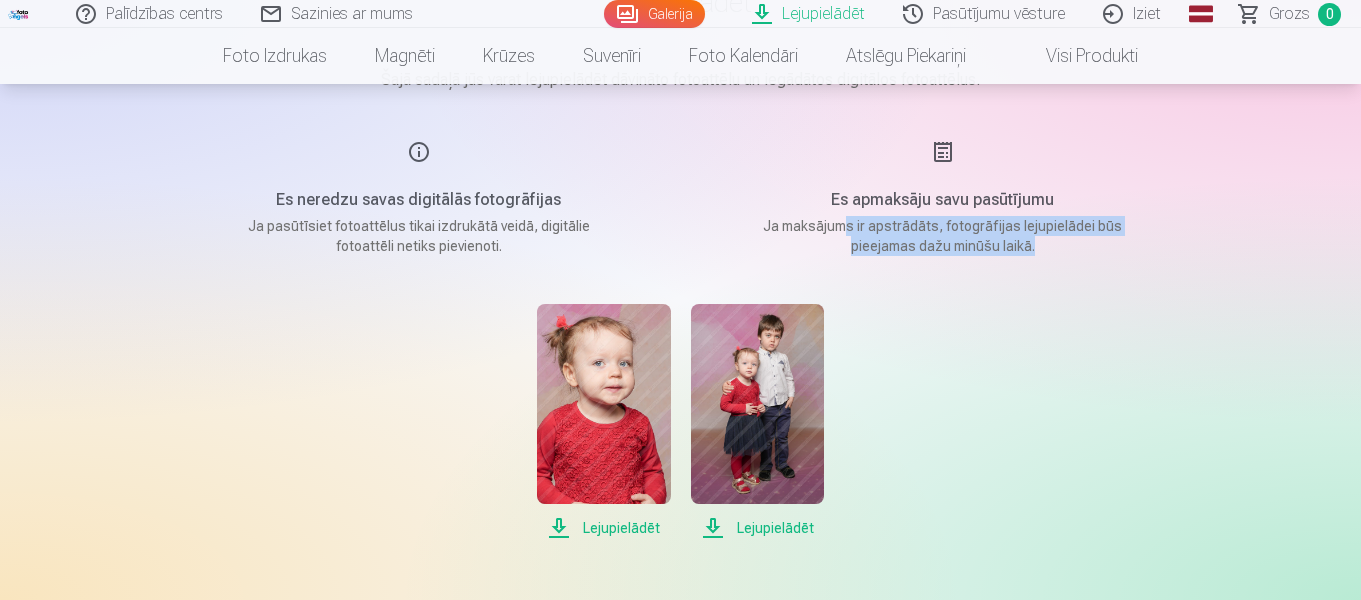 drag, startPoint x: 844, startPoint y: 229, endPoint x: 1061, endPoint y: 269, distance: 220.65584 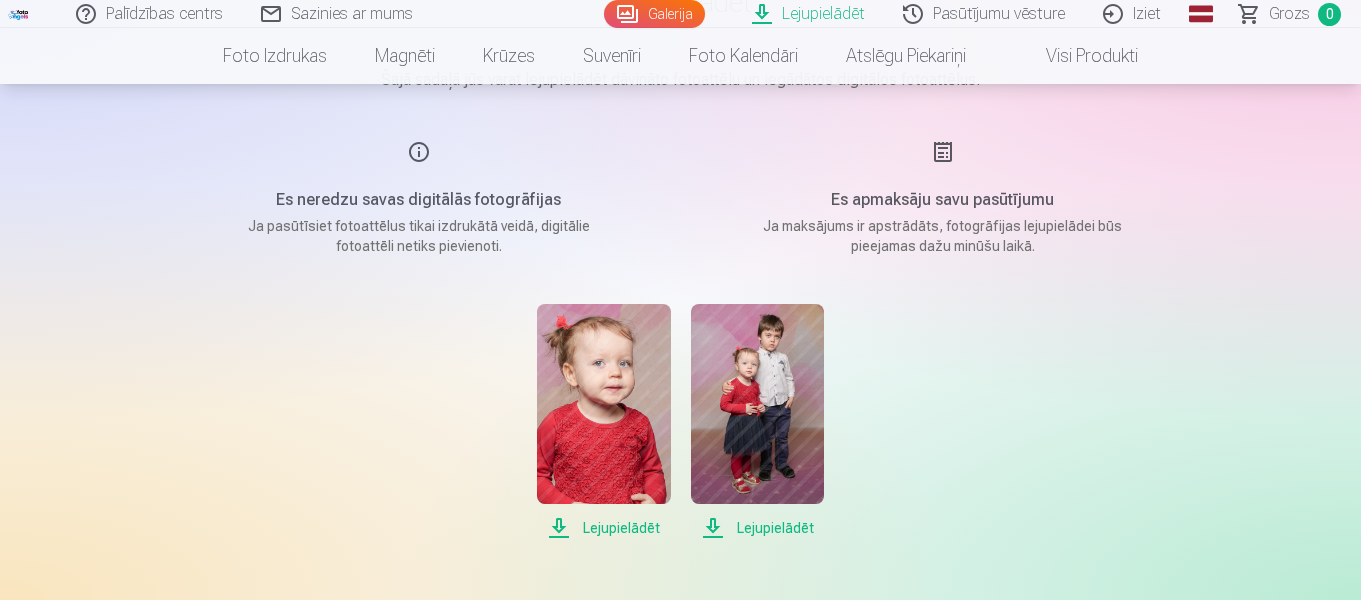 drag, startPoint x: 1016, startPoint y: 388, endPoint x: 1006, endPoint y: 346, distance: 43.174065 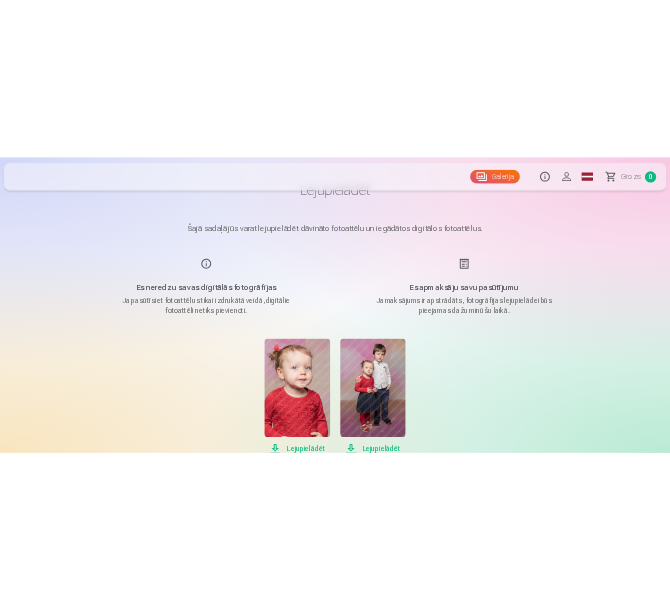 scroll, scrollTop: 264, scrollLeft: 0, axis: vertical 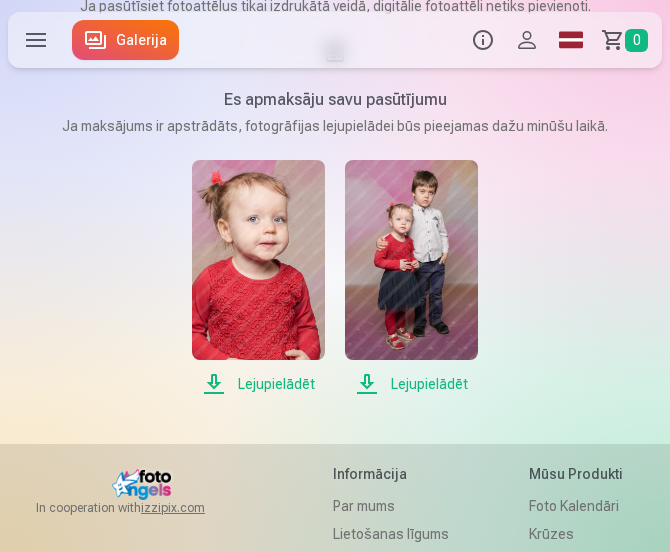 click on "Lejupielādēt" at bounding box center [411, 278] 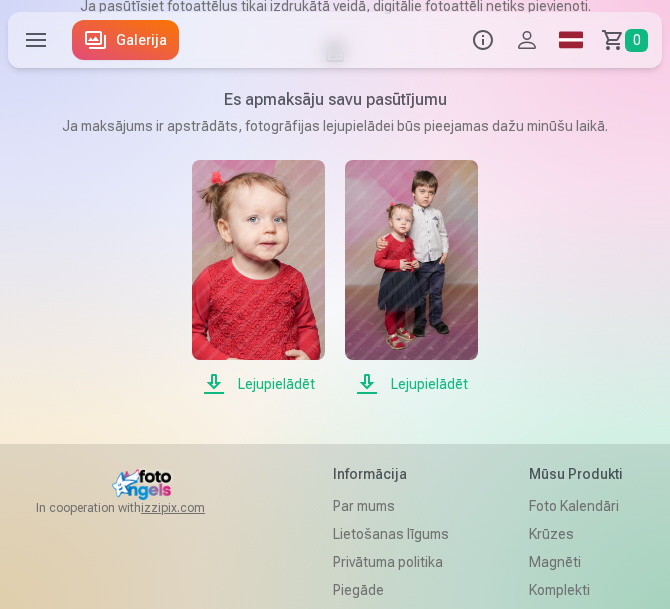 click on "Lejupielādēt" at bounding box center [411, 384] 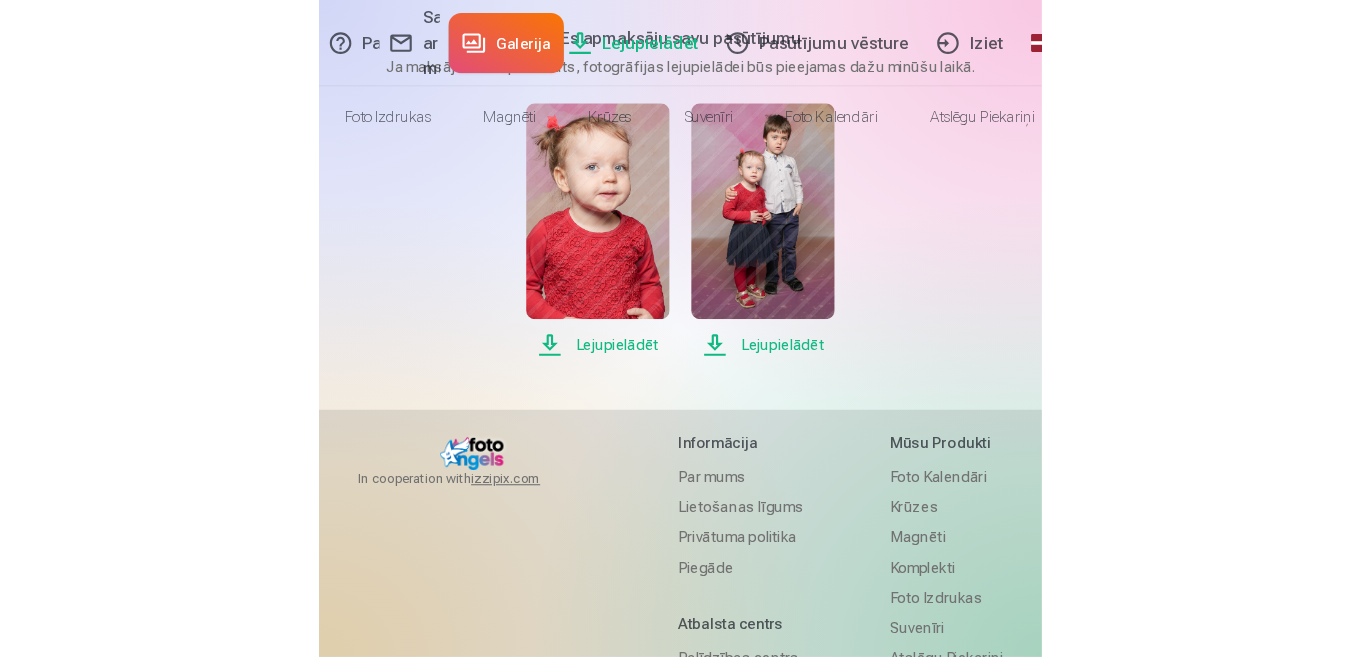 scroll, scrollTop: 200, scrollLeft: 0, axis: vertical 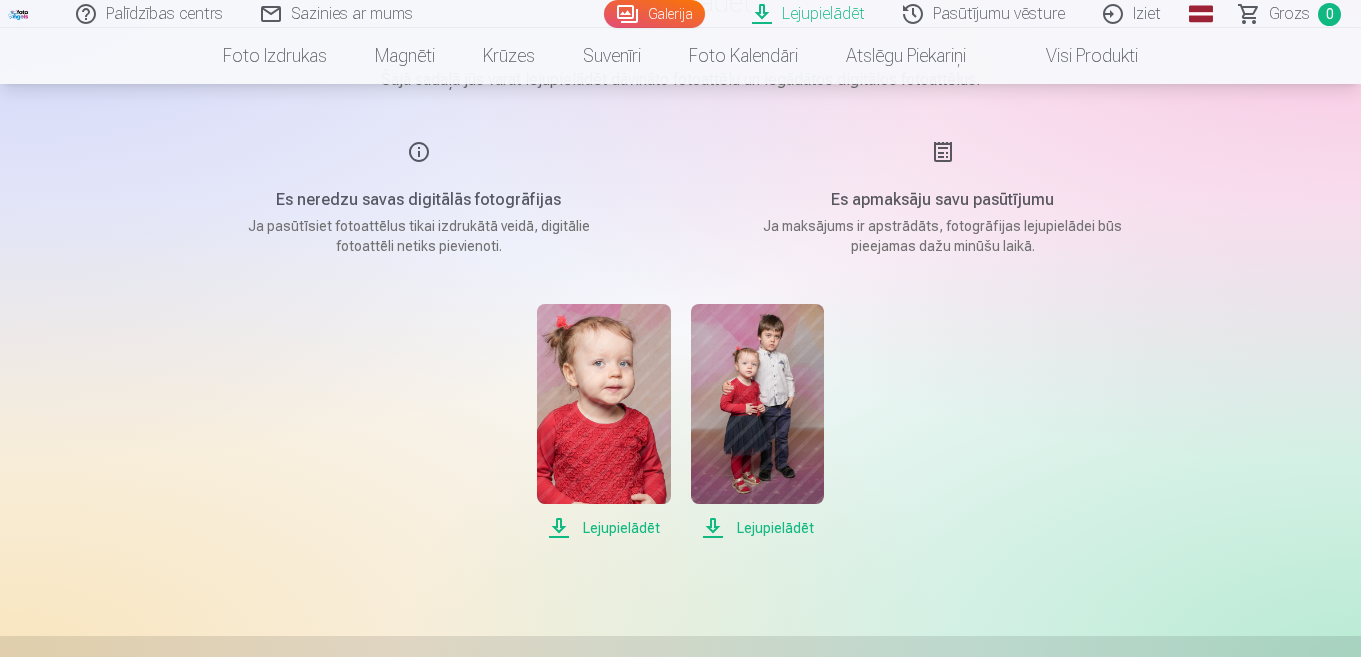 click on "Grozs 0" at bounding box center [1291, 14] 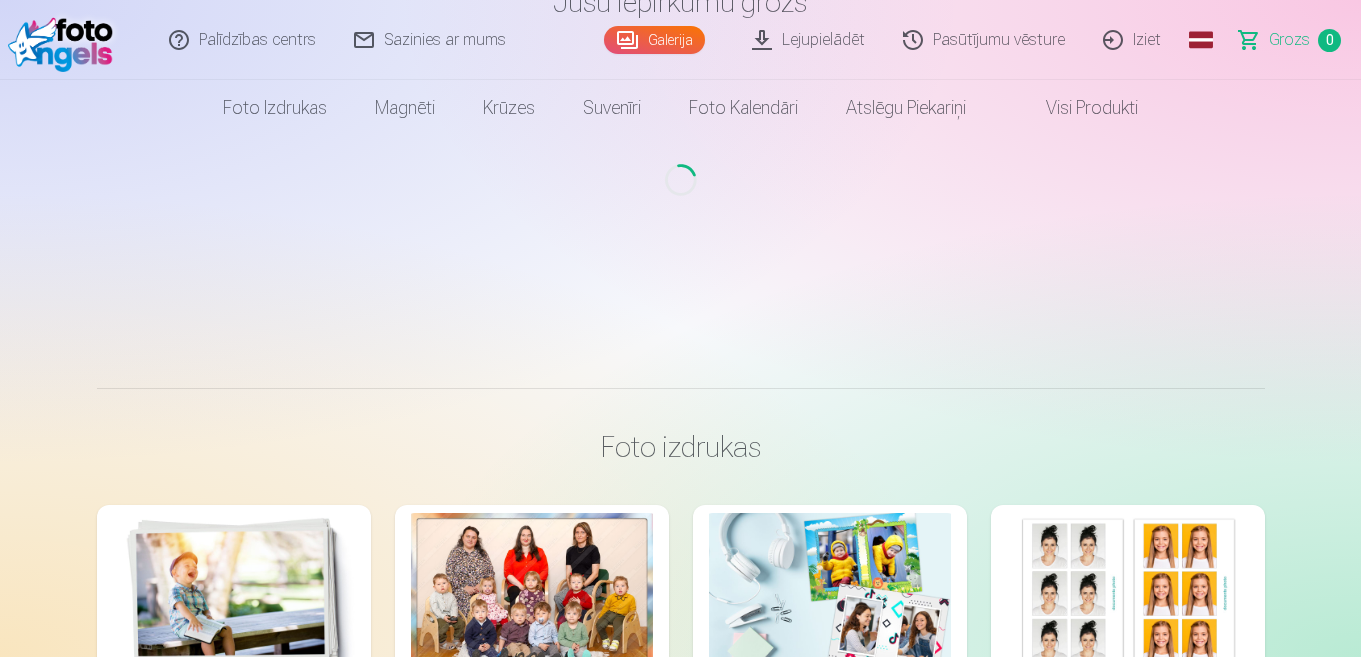 scroll, scrollTop: 0, scrollLeft: 0, axis: both 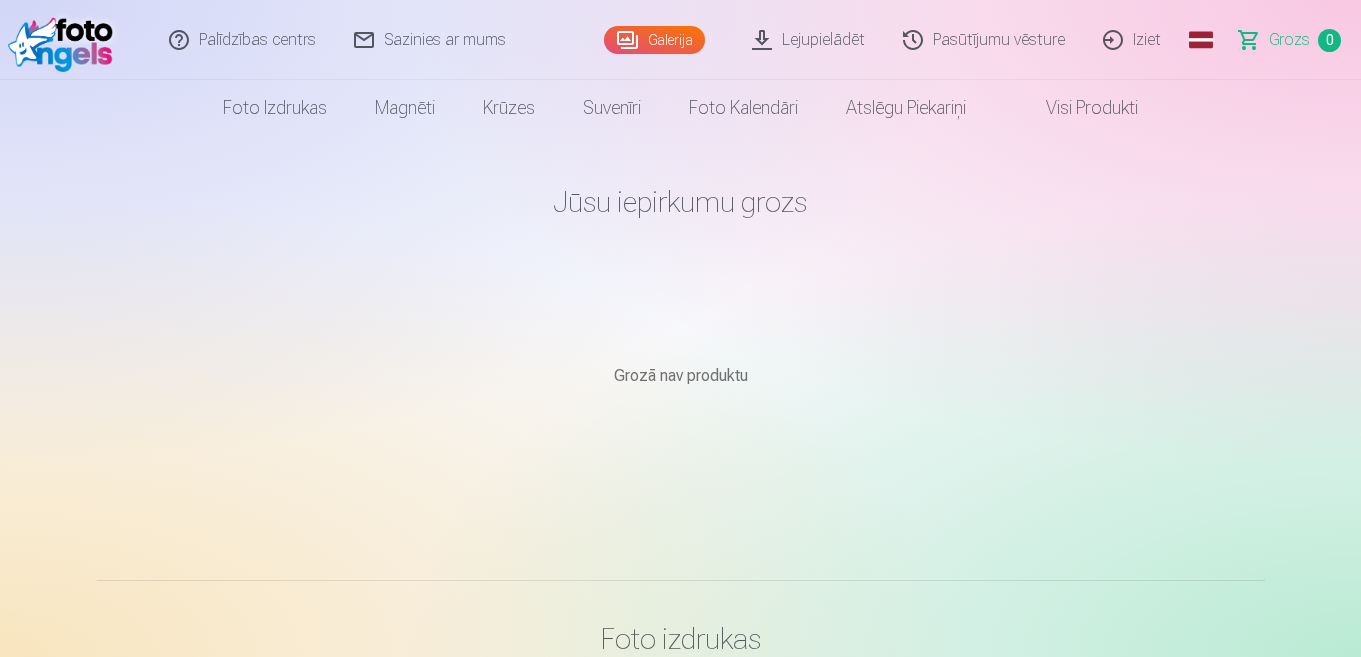 click on "Lejupielādēt" at bounding box center (809, 40) 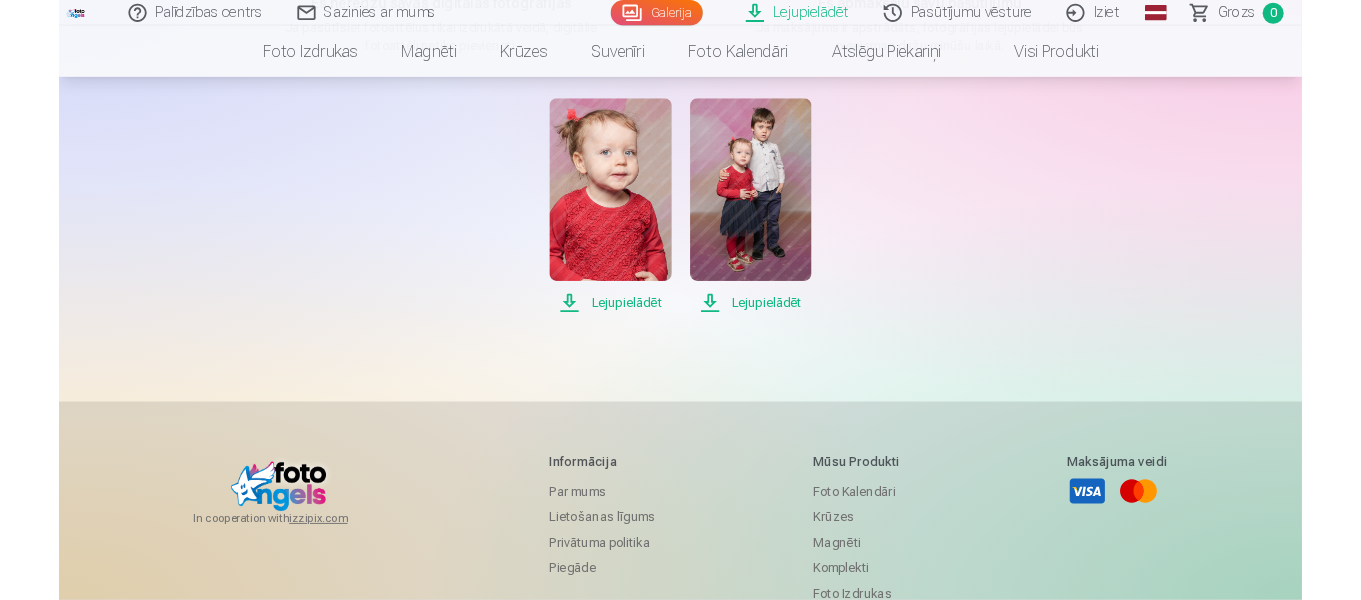 scroll, scrollTop: 400, scrollLeft: 0, axis: vertical 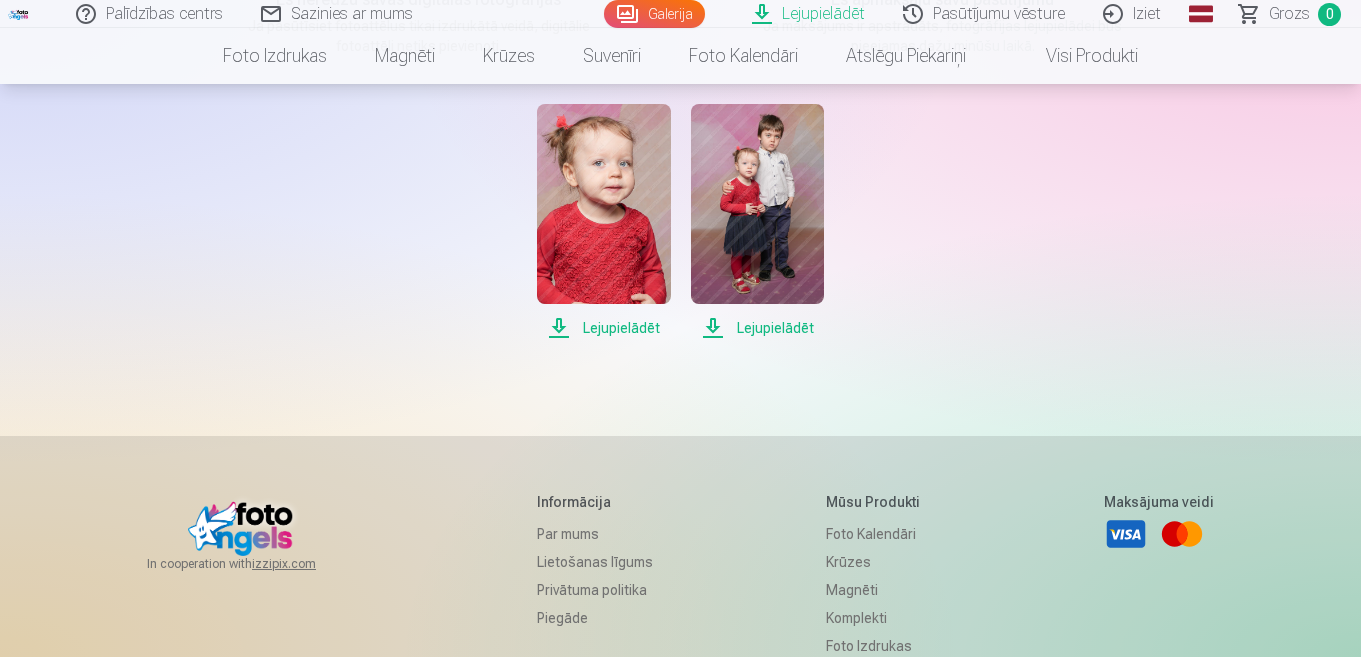 click on "Lejupielādēt" at bounding box center (757, 328) 